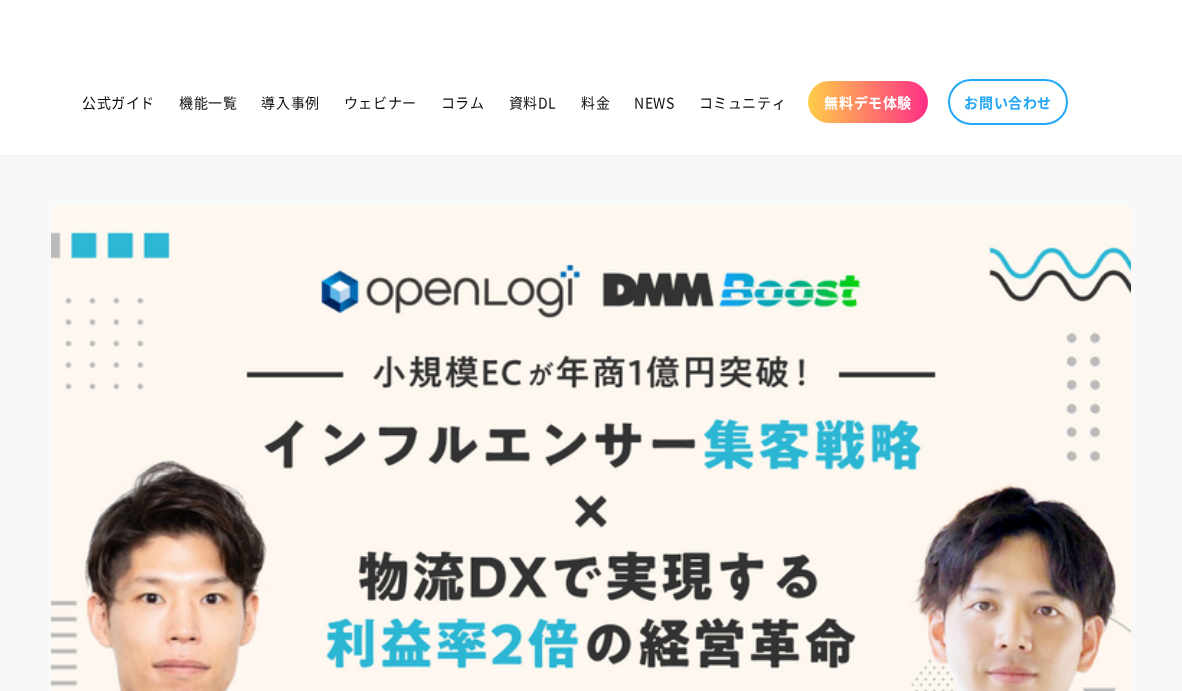 scroll, scrollTop: 0, scrollLeft: 0, axis: both 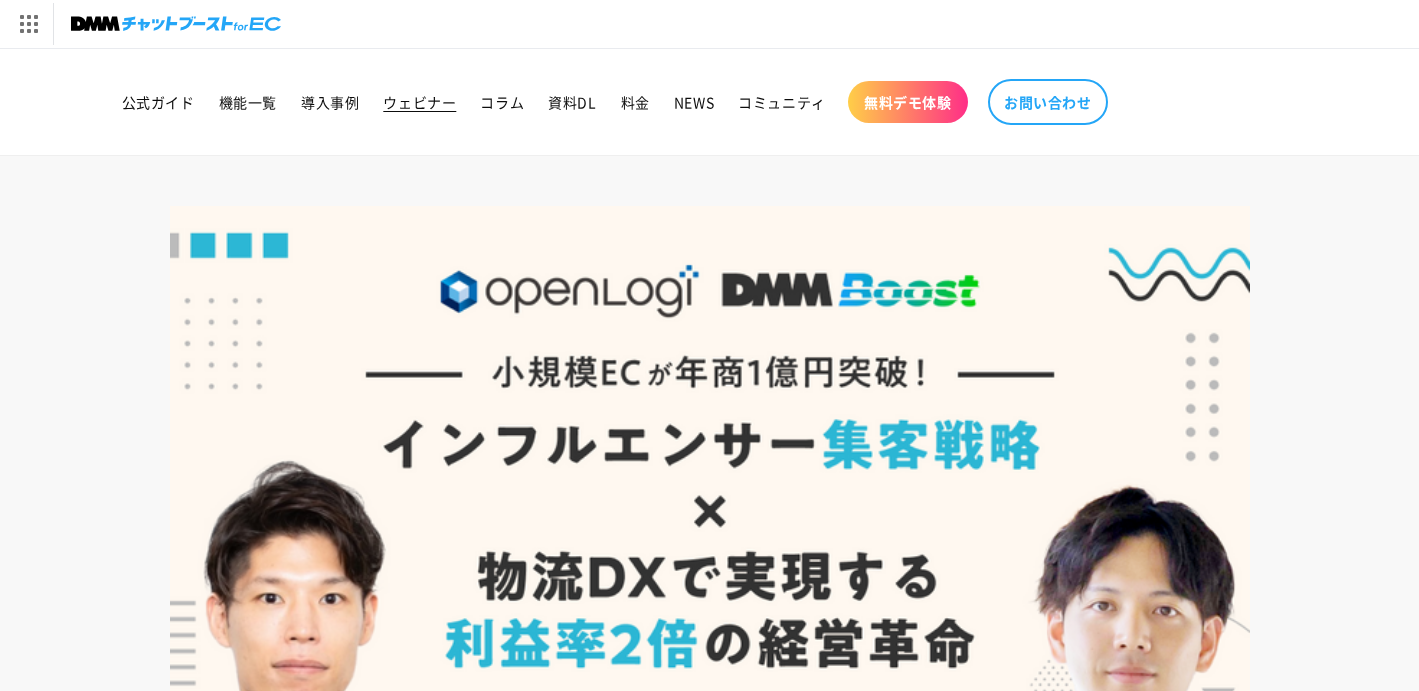 click on "ウェビナー" at bounding box center [419, 102] 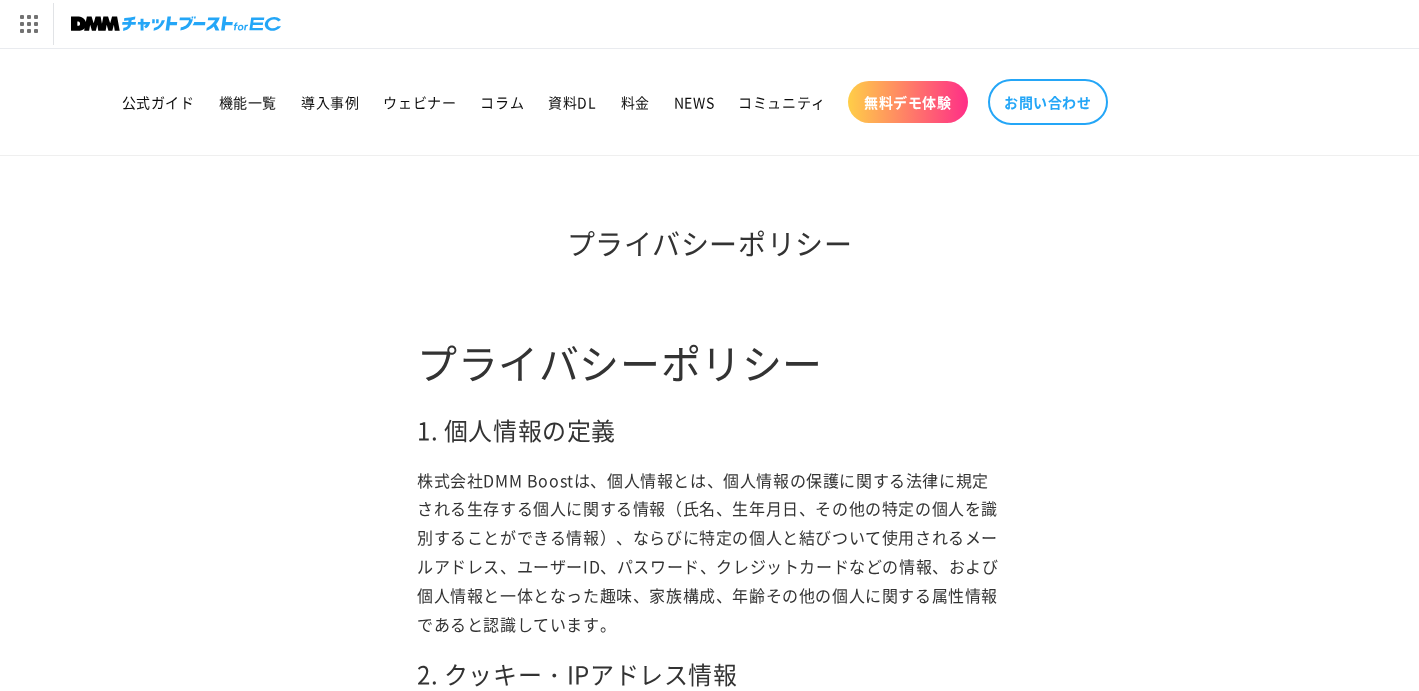 scroll, scrollTop: 0, scrollLeft: 0, axis: both 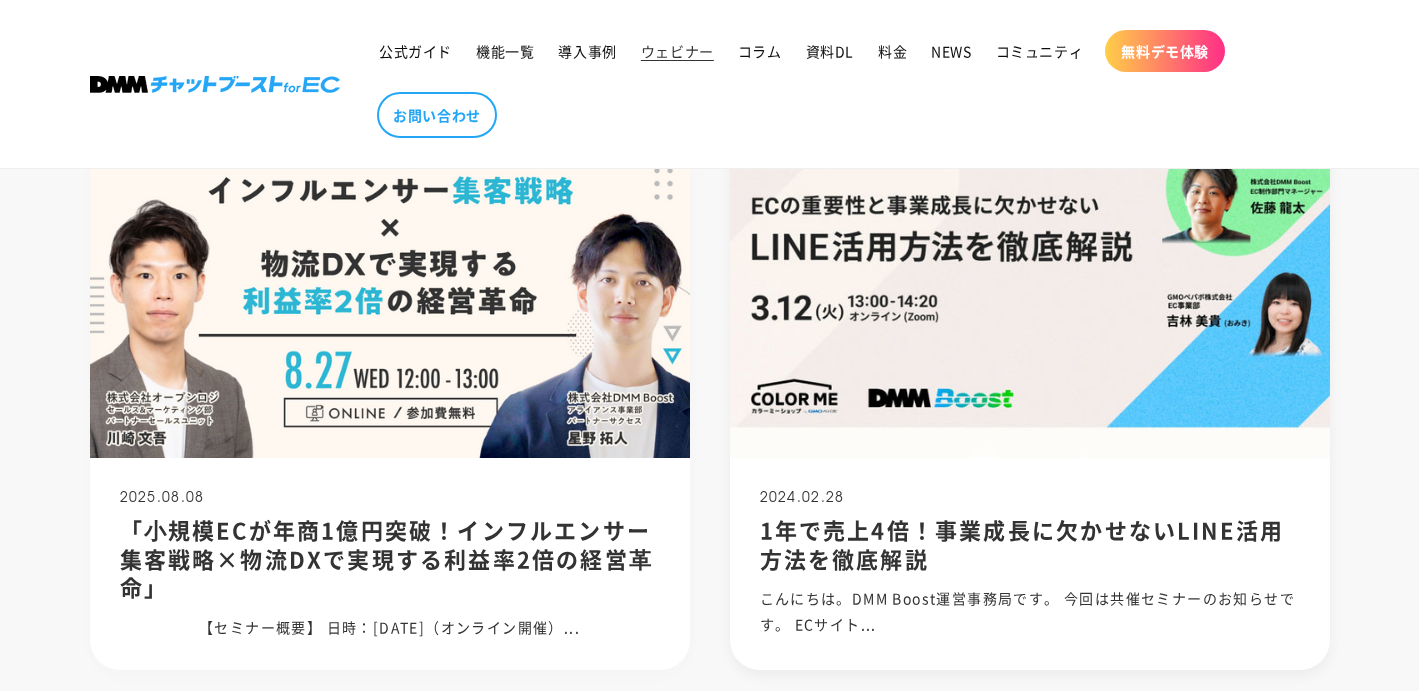 click at bounding box center [1030, 259] 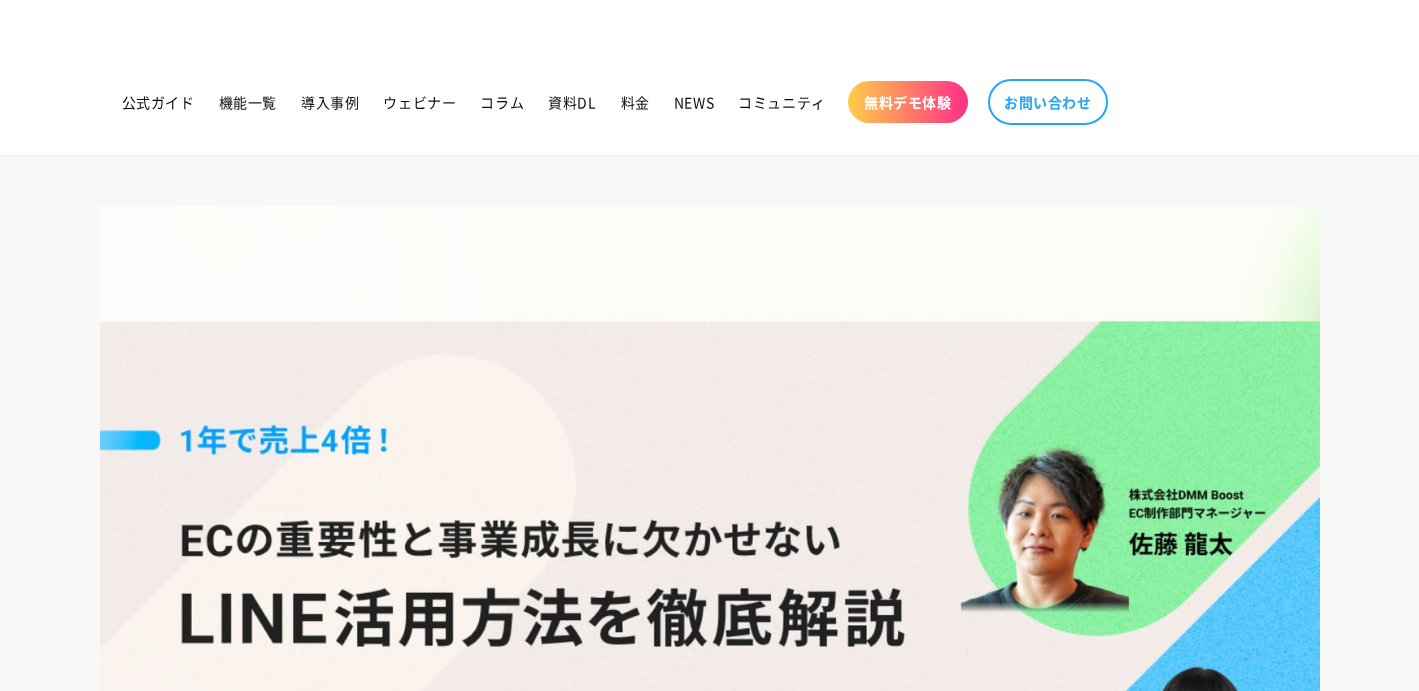 scroll, scrollTop: 0, scrollLeft: 0, axis: both 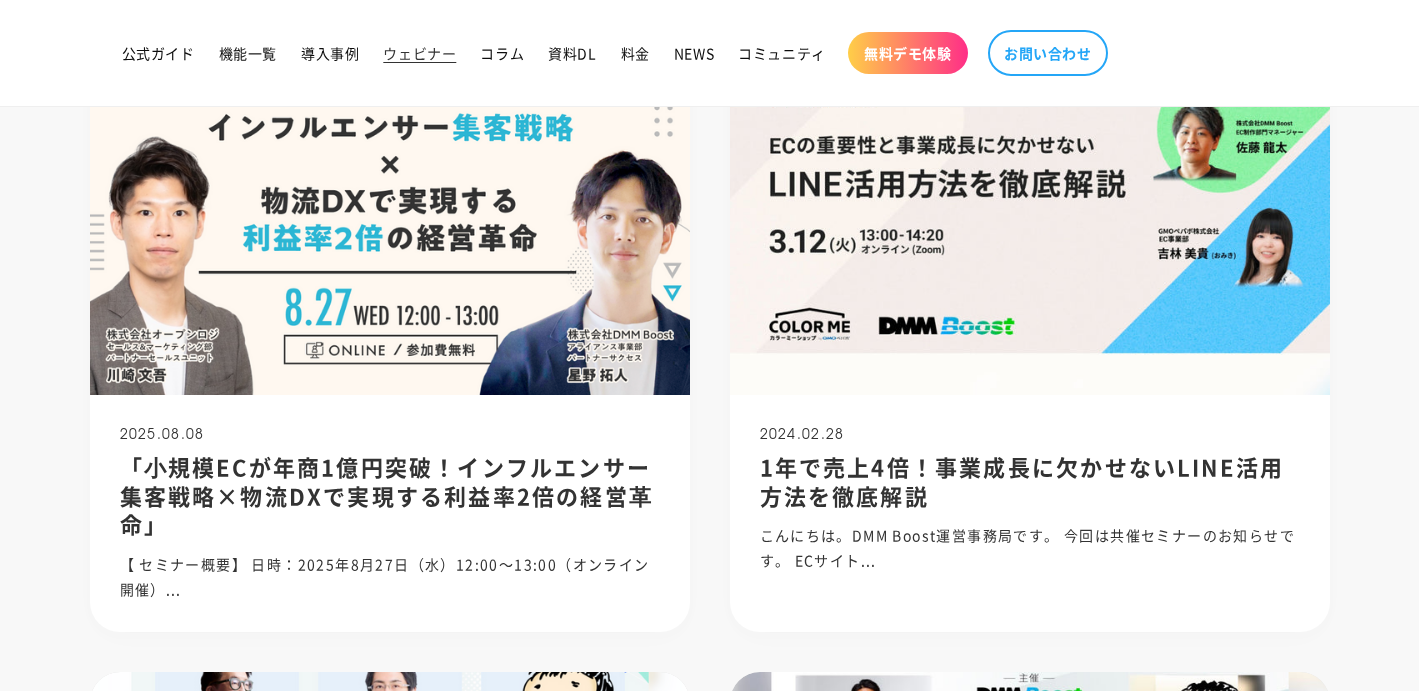 click at bounding box center [390, 196] 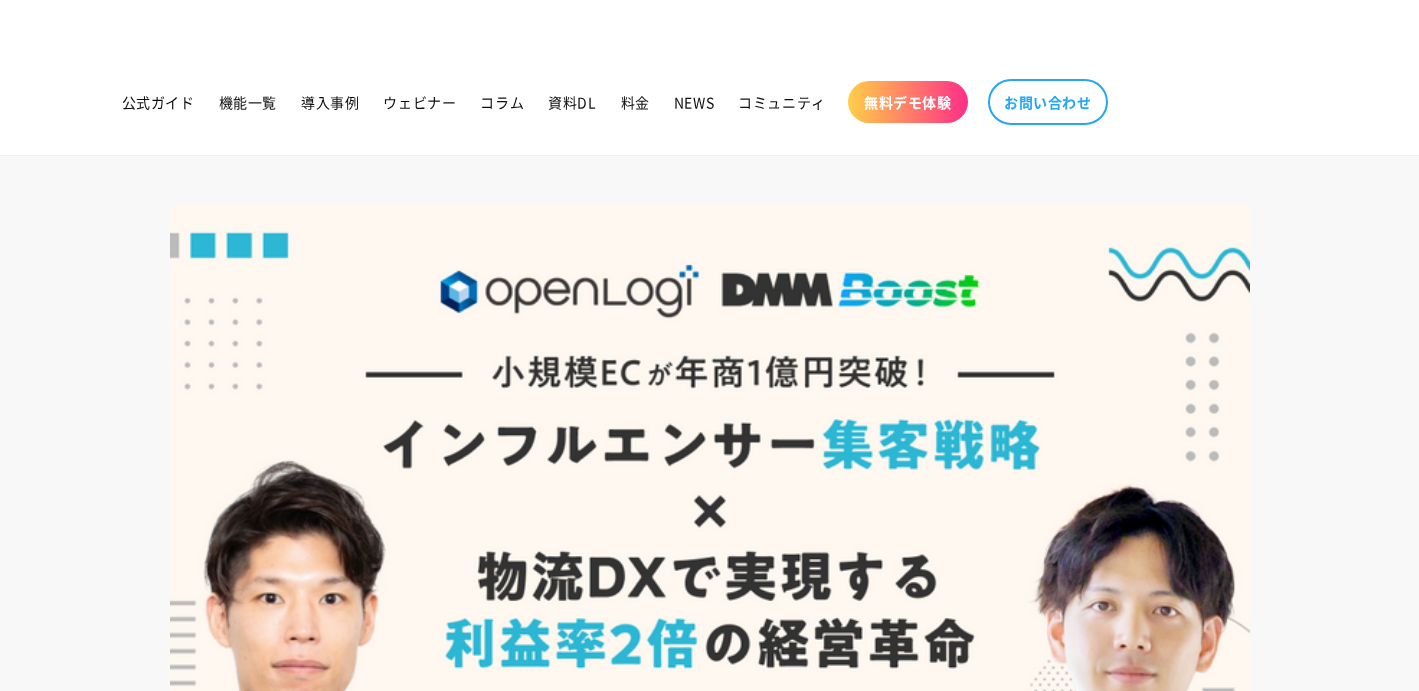 scroll, scrollTop: 0, scrollLeft: 0, axis: both 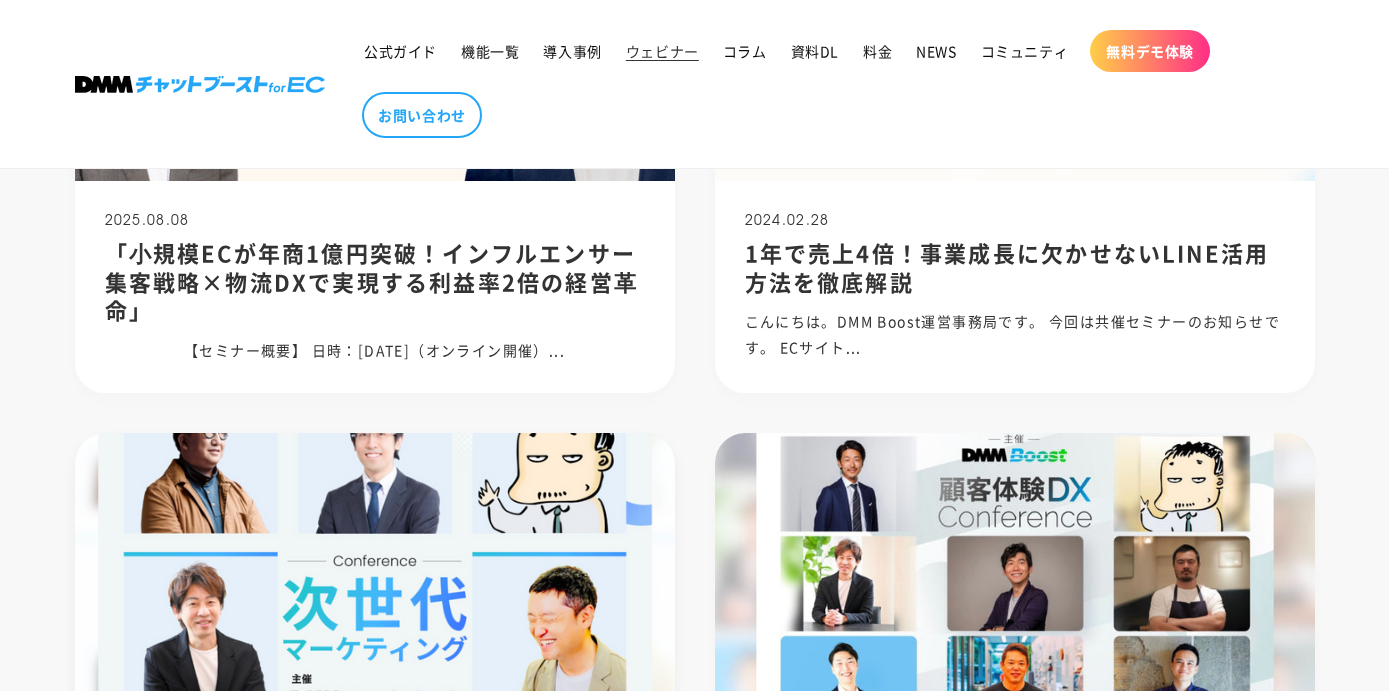 click at bounding box center [374, 633] 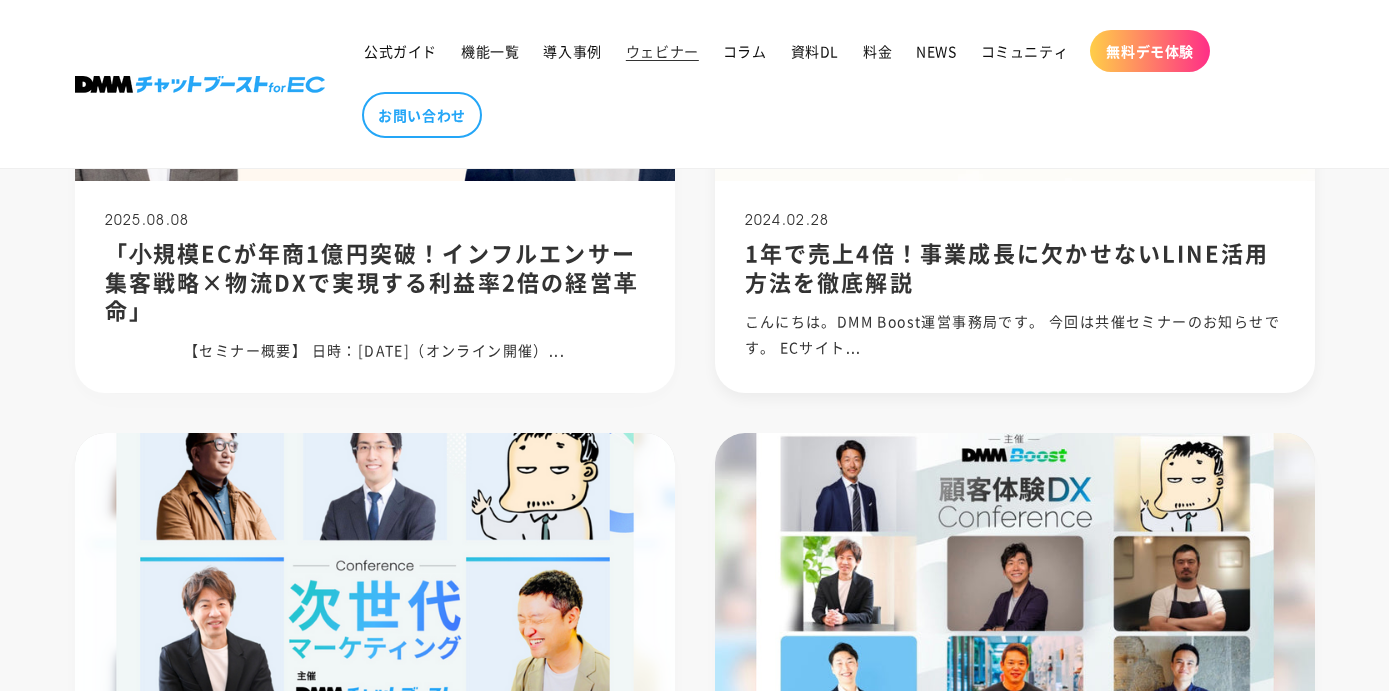click on "1年で売上4倍！事業成長に欠かせないLINE活用方法を徹底解説" at bounding box center (1015, 266) 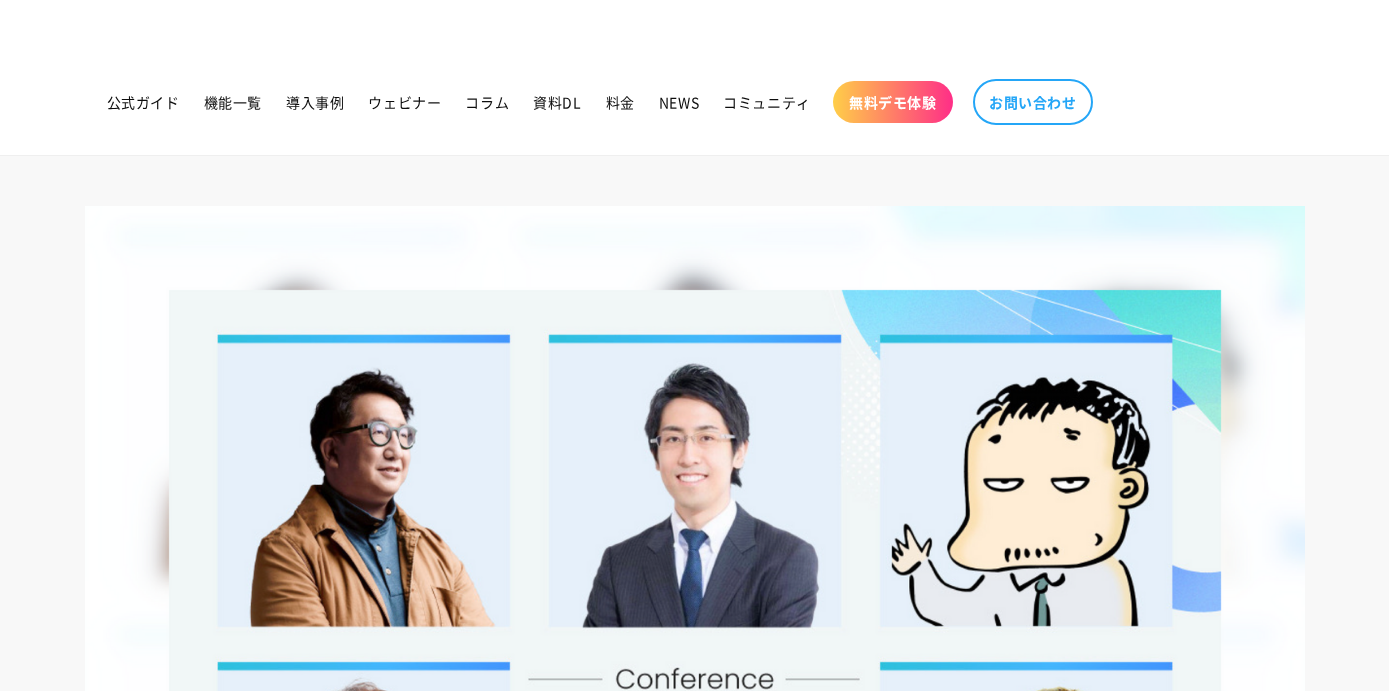 scroll, scrollTop: 0, scrollLeft: 0, axis: both 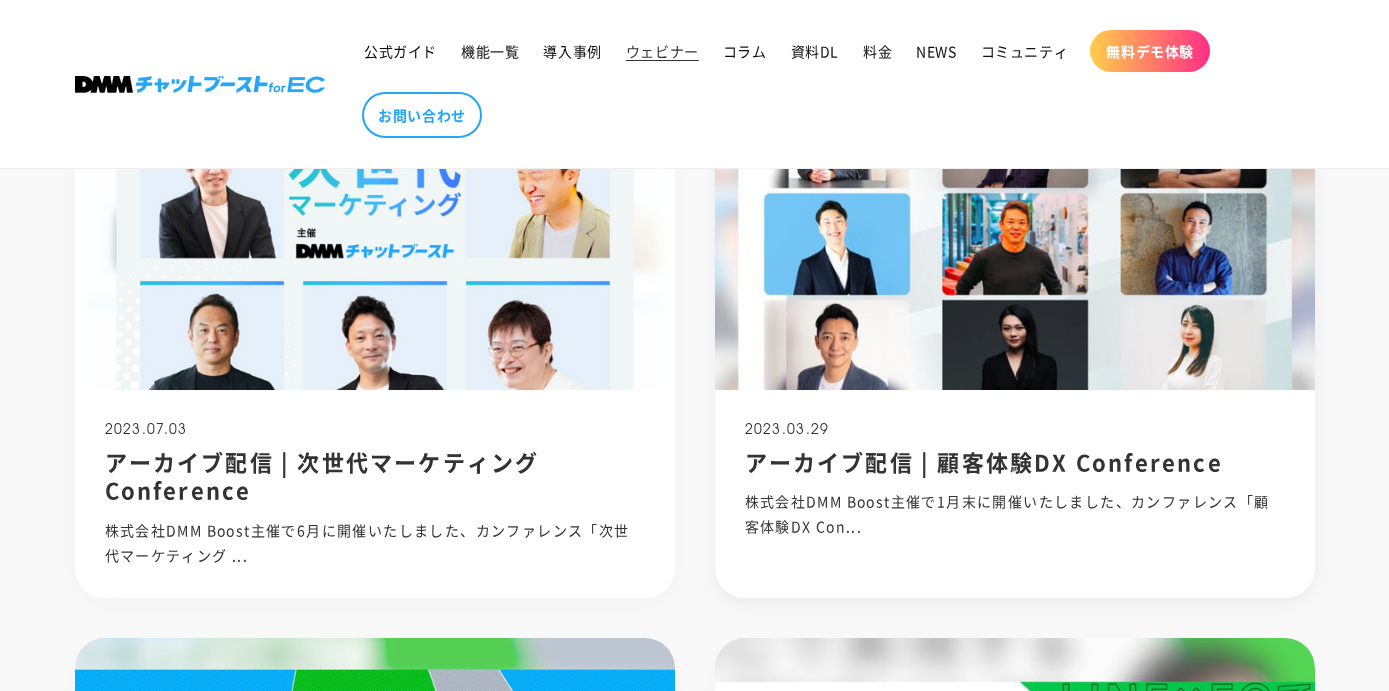 click at bounding box center (1015, 190) 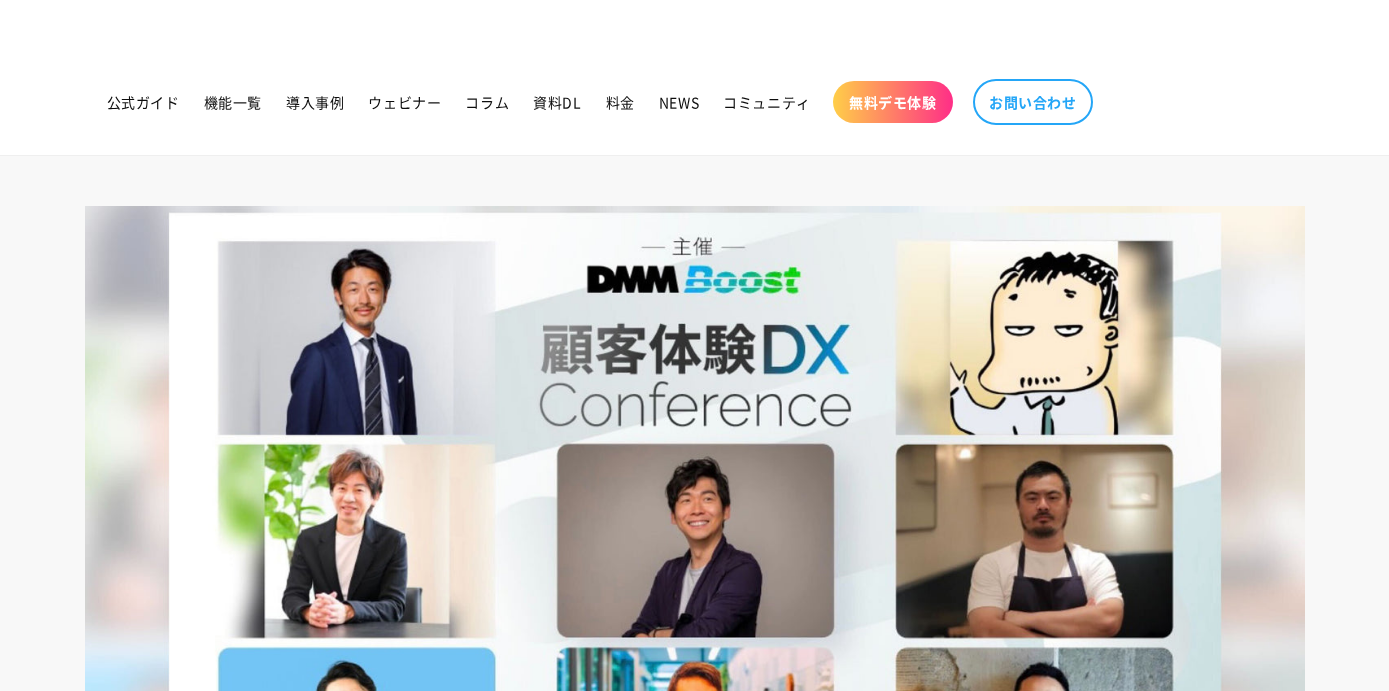 scroll, scrollTop: 0, scrollLeft: 0, axis: both 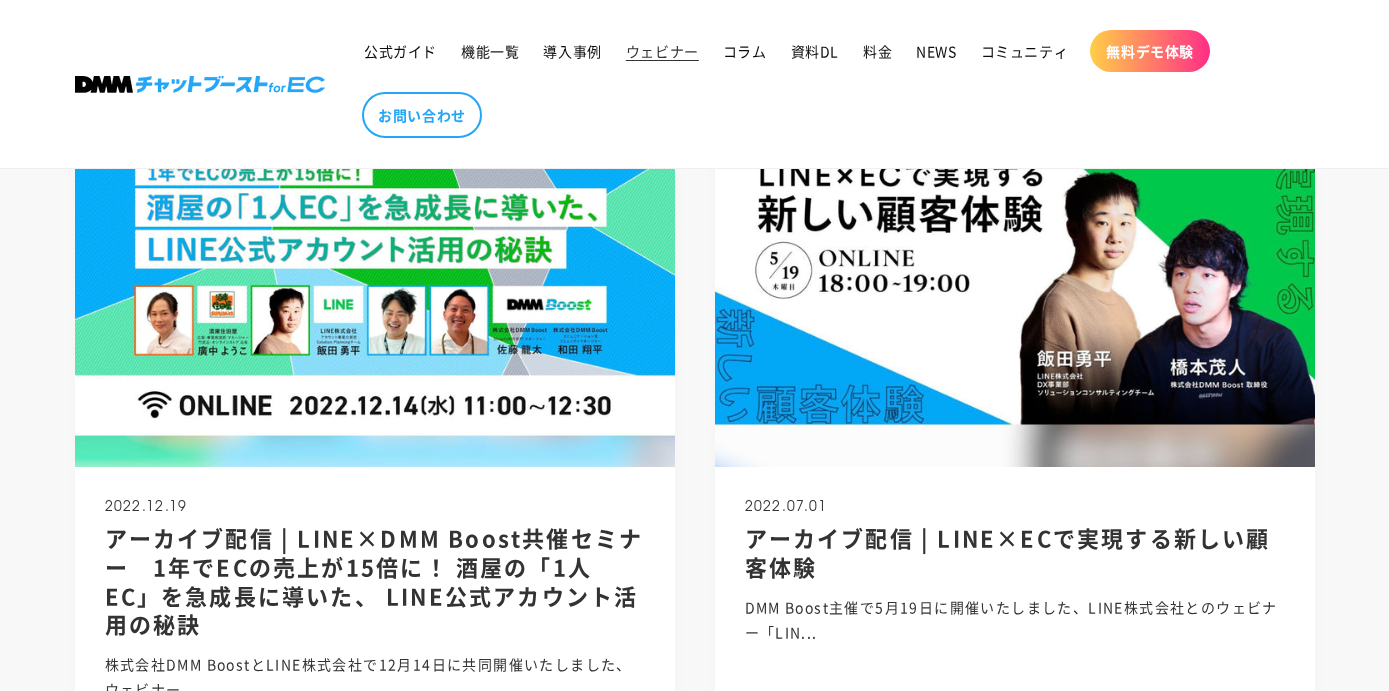 click at bounding box center (375, 267) 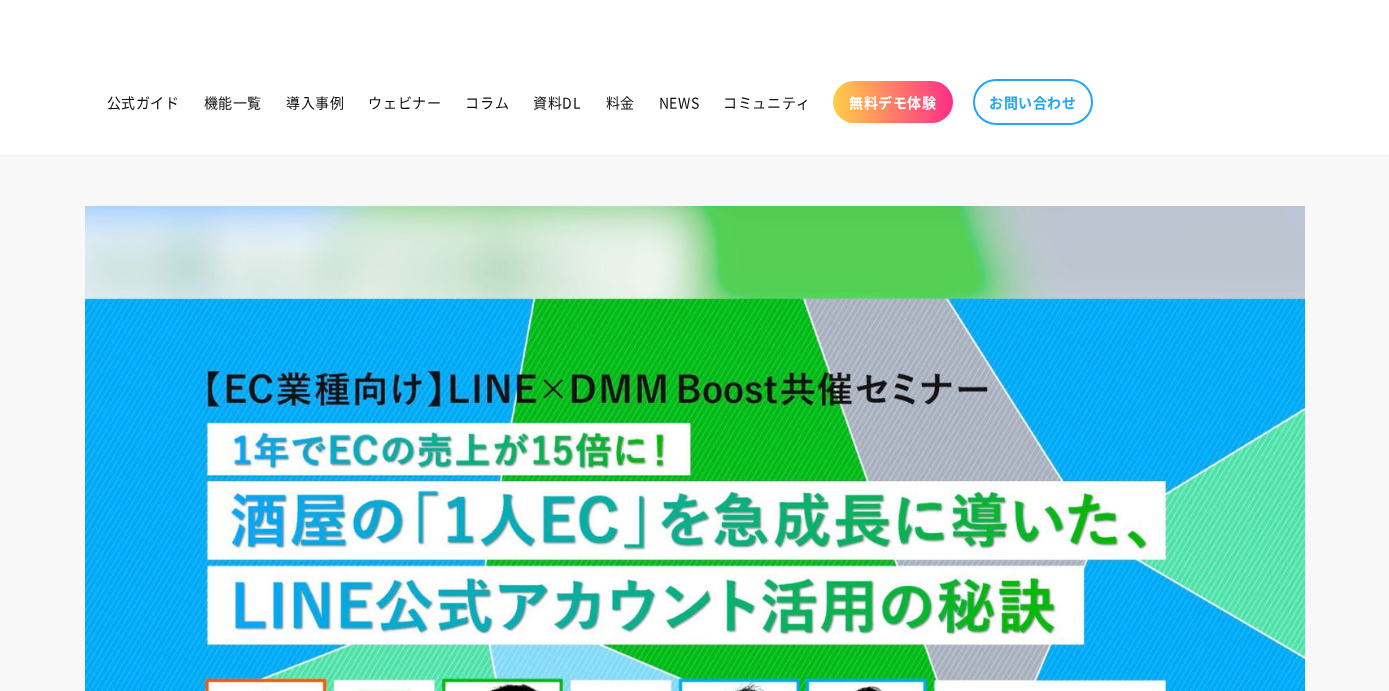 scroll, scrollTop: 0, scrollLeft: 0, axis: both 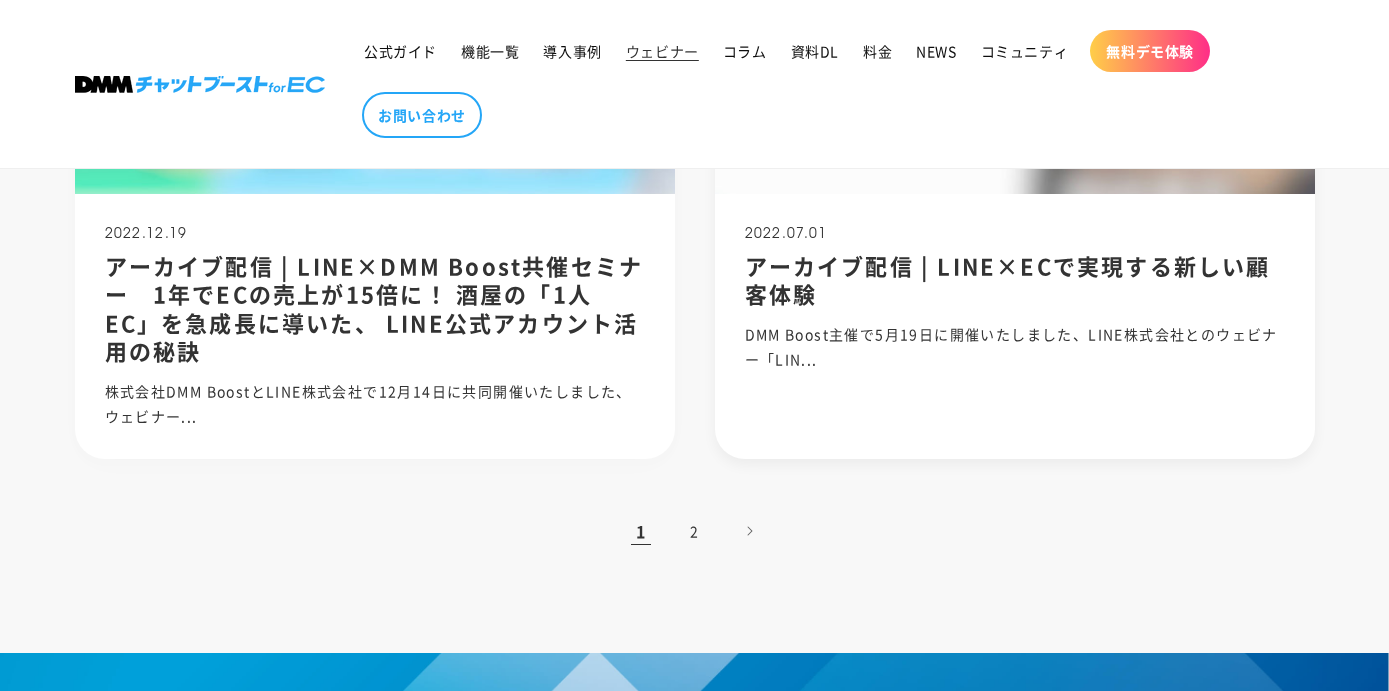 click on "DMM Boost主催で5月19日に開催いたしました、LINE株式会社とのウェビナー「LIN..." at bounding box center (1015, 347) 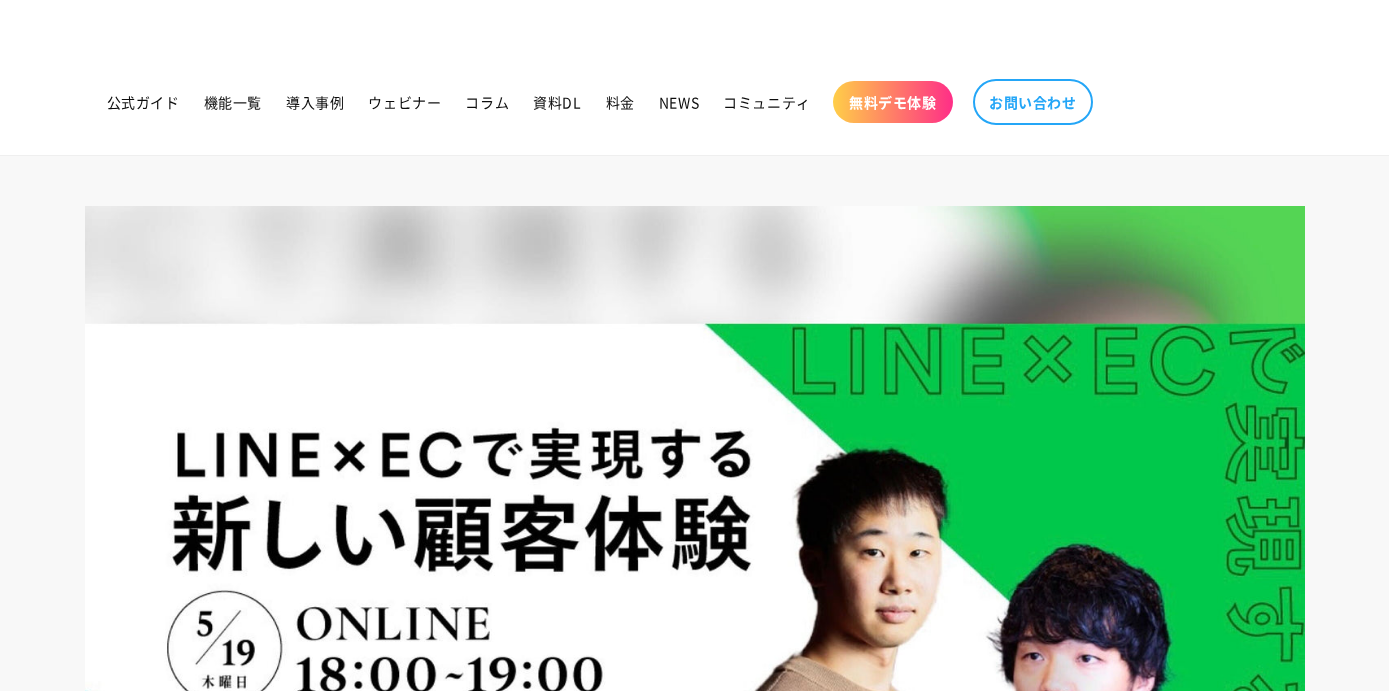scroll, scrollTop: 0, scrollLeft: 0, axis: both 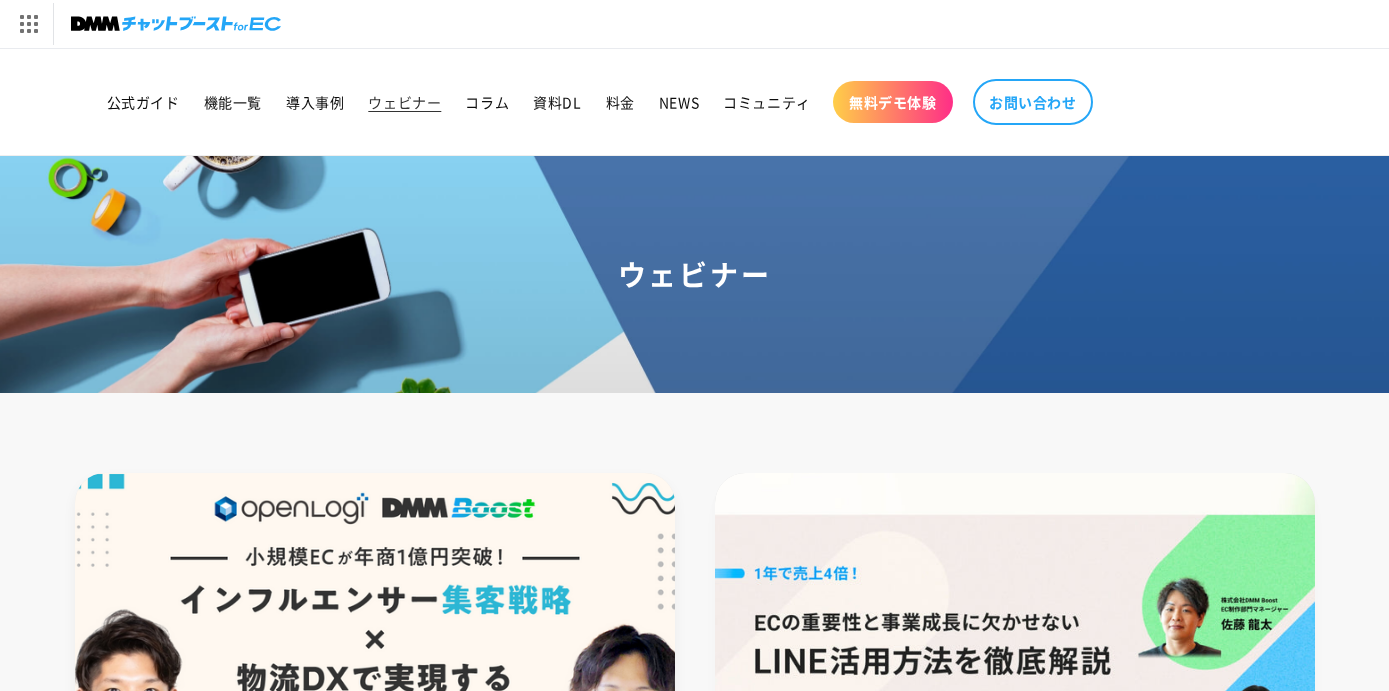 click at bounding box center (374, 673) 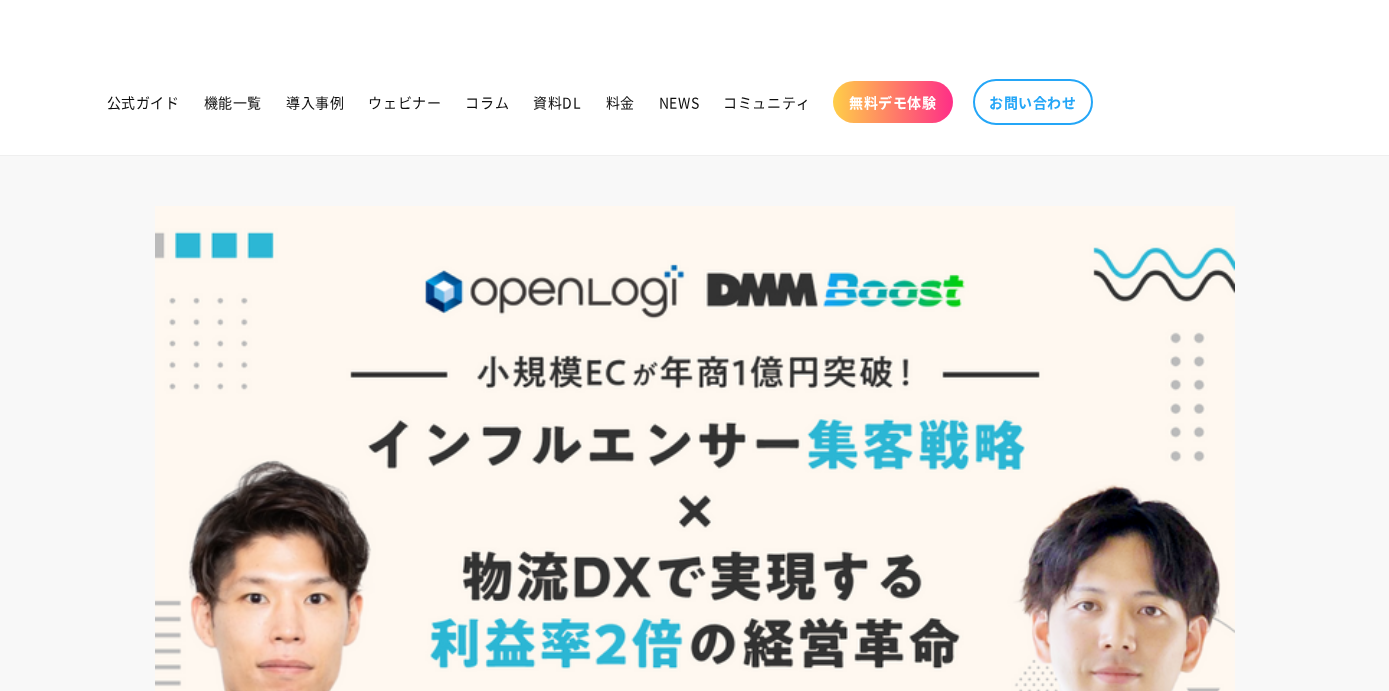 scroll, scrollTop: 0, scrollLeft: 0, axis: both 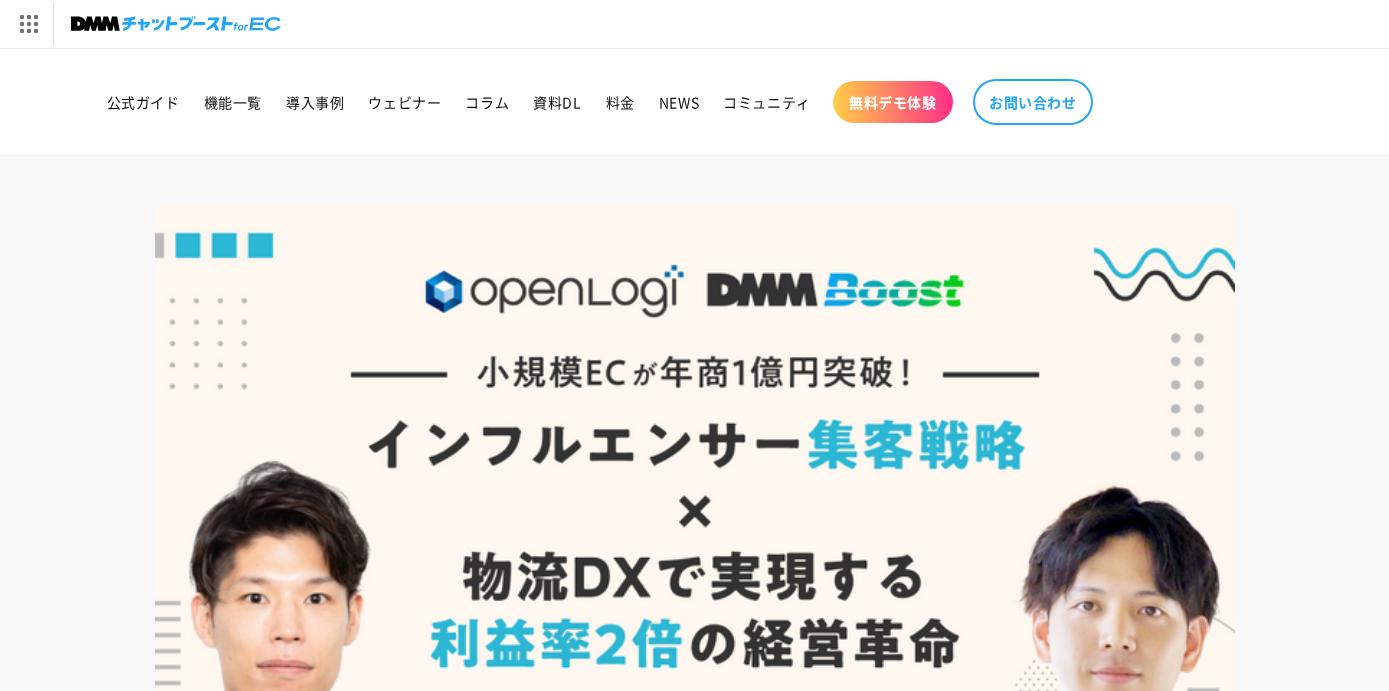 drag, startPoint x: 758, startPoint y: 487, endPoint x: 802, endPoint y: 451, distance: 56.85068 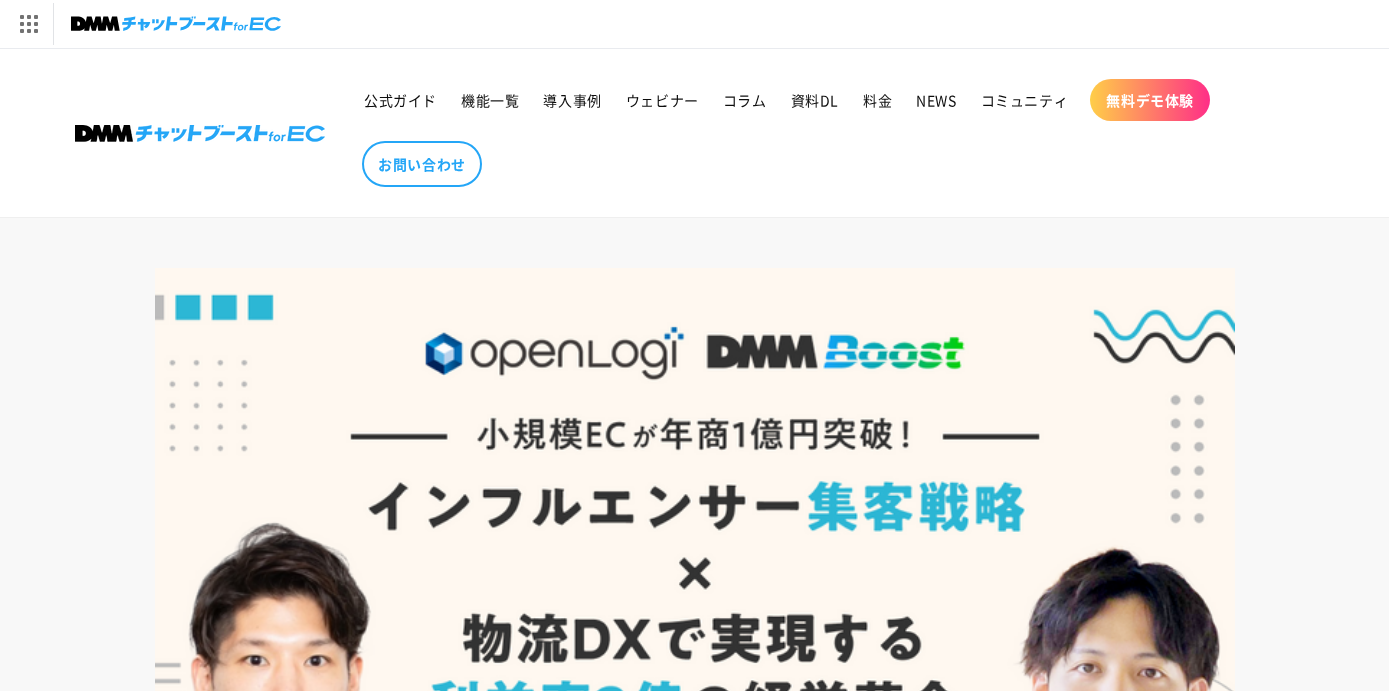 scroll, scrollTop: 682, scrollLeft: 0, axis: vertical 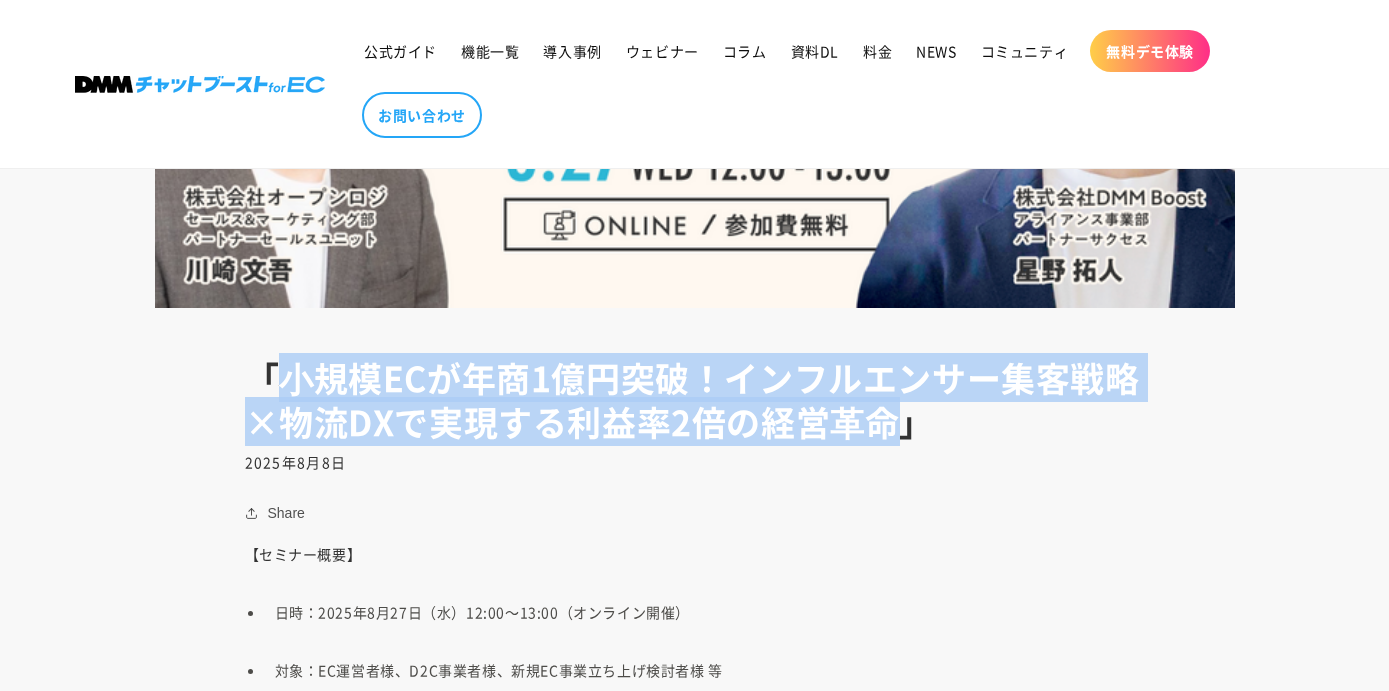 drag, startPoint x: 285, startPoint y: 382, endPoint x: 887, endPoint y: 431, distance: 603.9909 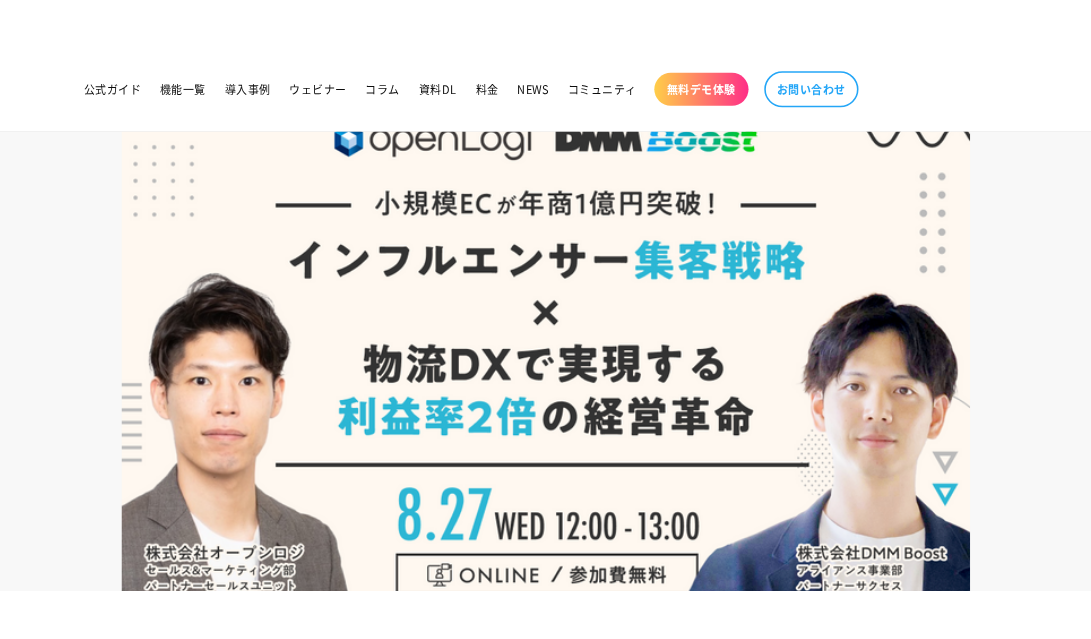 scroll, scrollTop: 0, scrollLeft: 0, axis: both 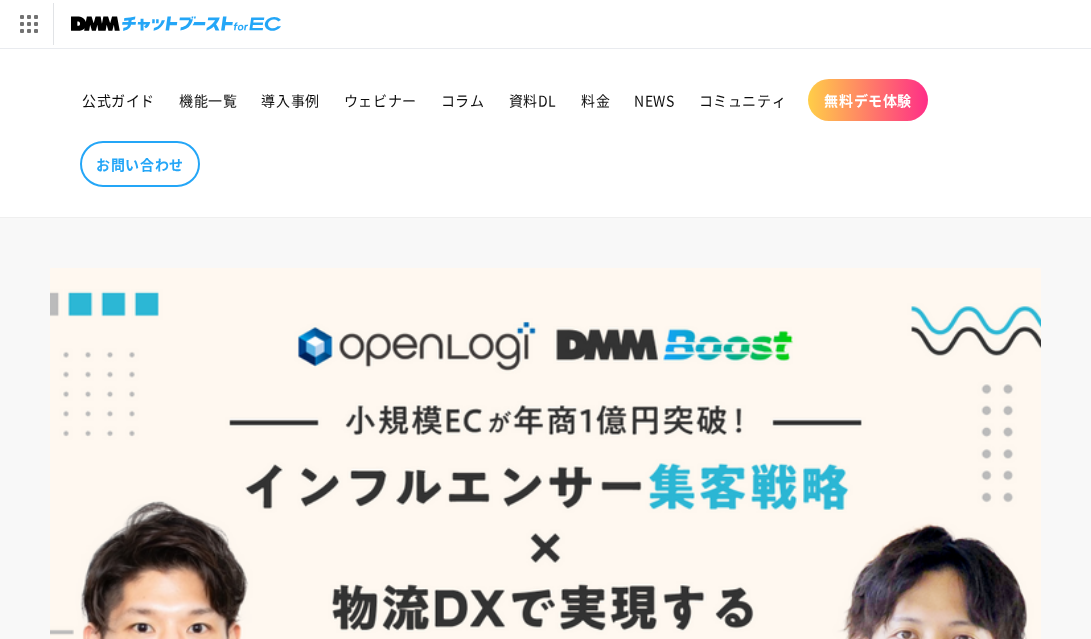 click on "公式ガイド
機能一覧
導入事例
ウェビナー
コラム
資料DL
料金
NEWS
コミュニティ
無料デモ体験
お問い合わせ" at bounding box center [545, 133] 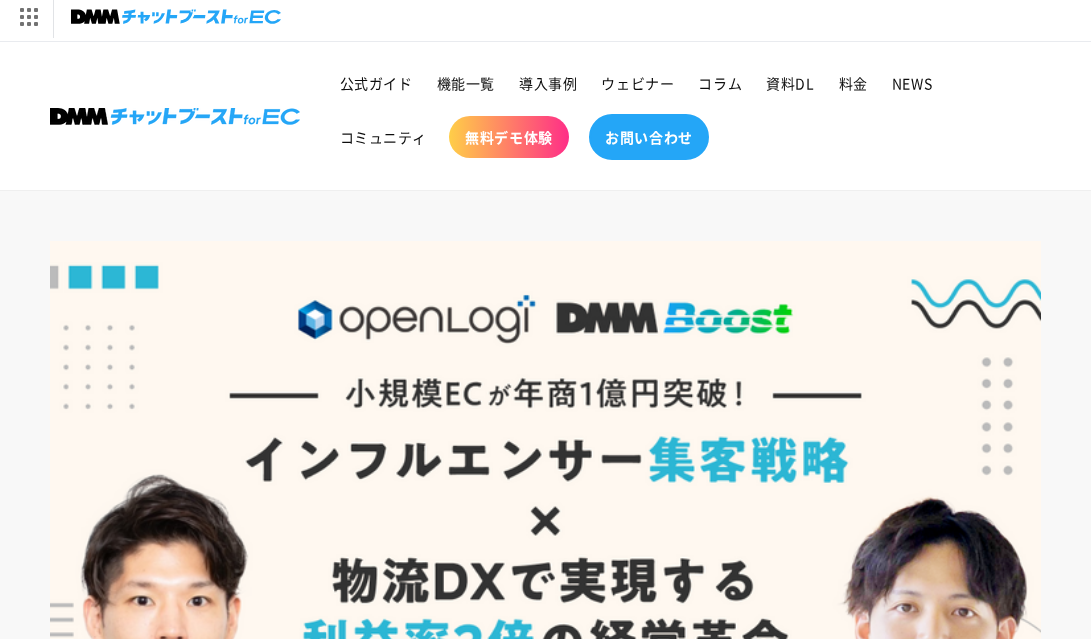 scroll, scrollTop: 0, scrollLeft: 0, axis: both 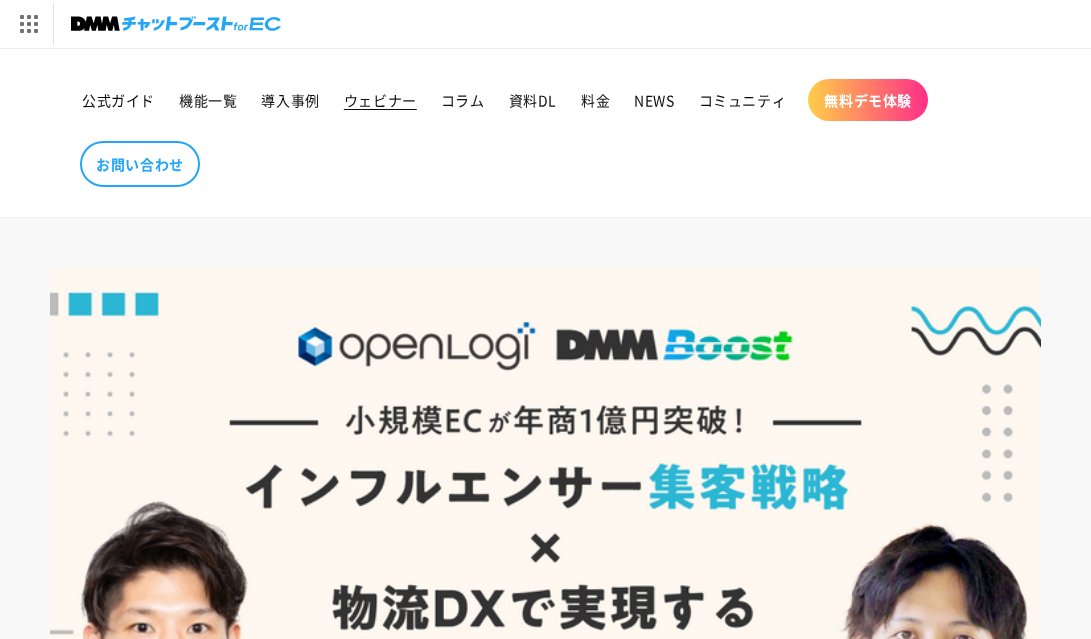 click on "ウェビナー" at bounding box center (380, 100) 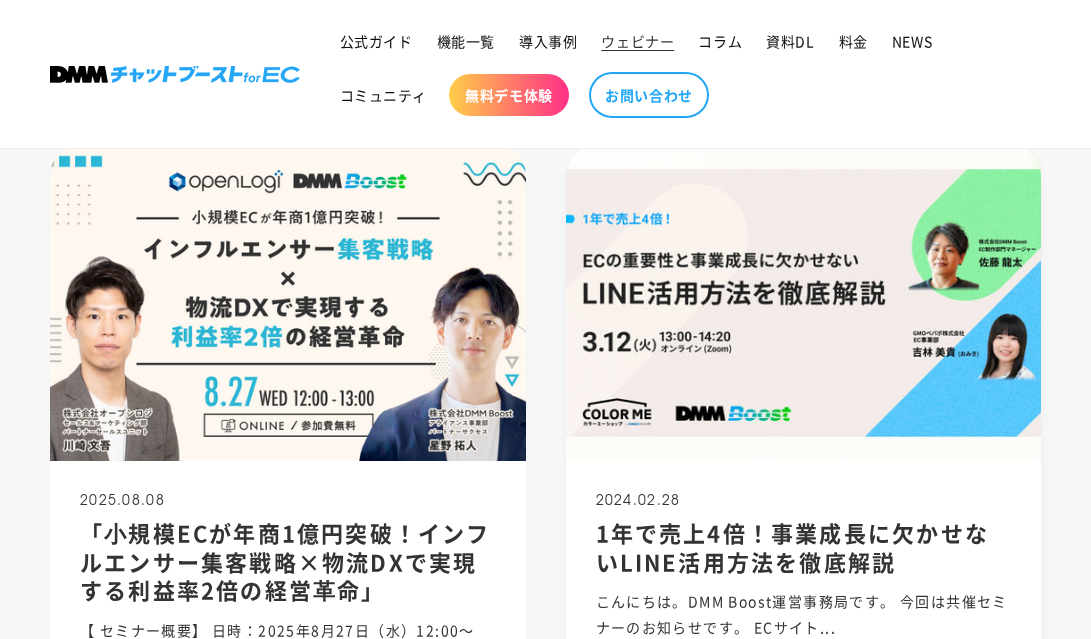 scroll, scrollTop: 370, scrollLeft: 0, axis: vertical 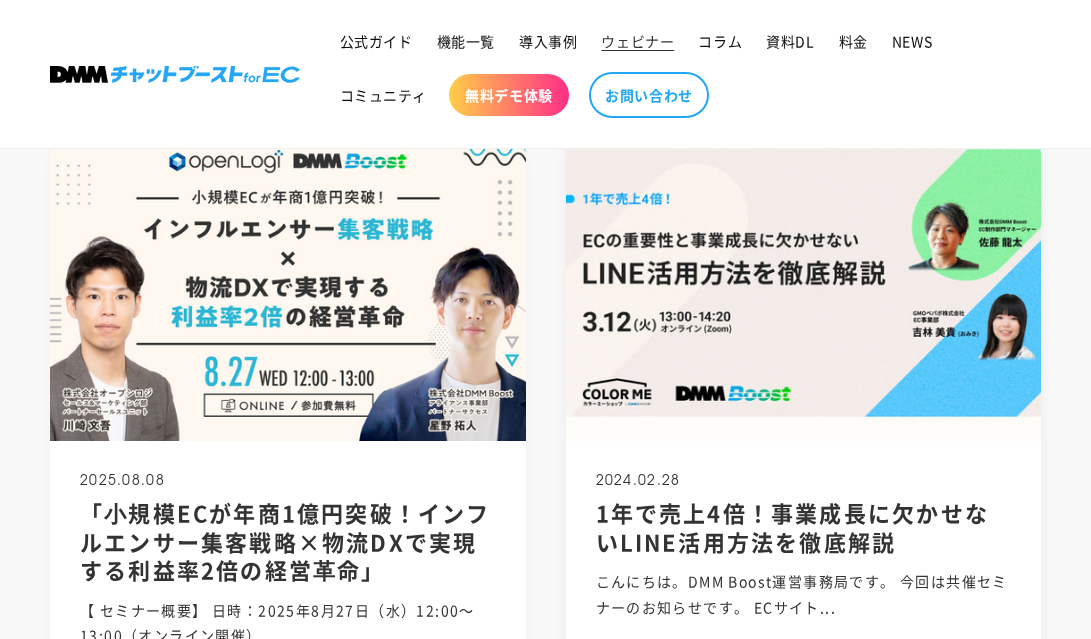 click at bounding box center (803, 283) 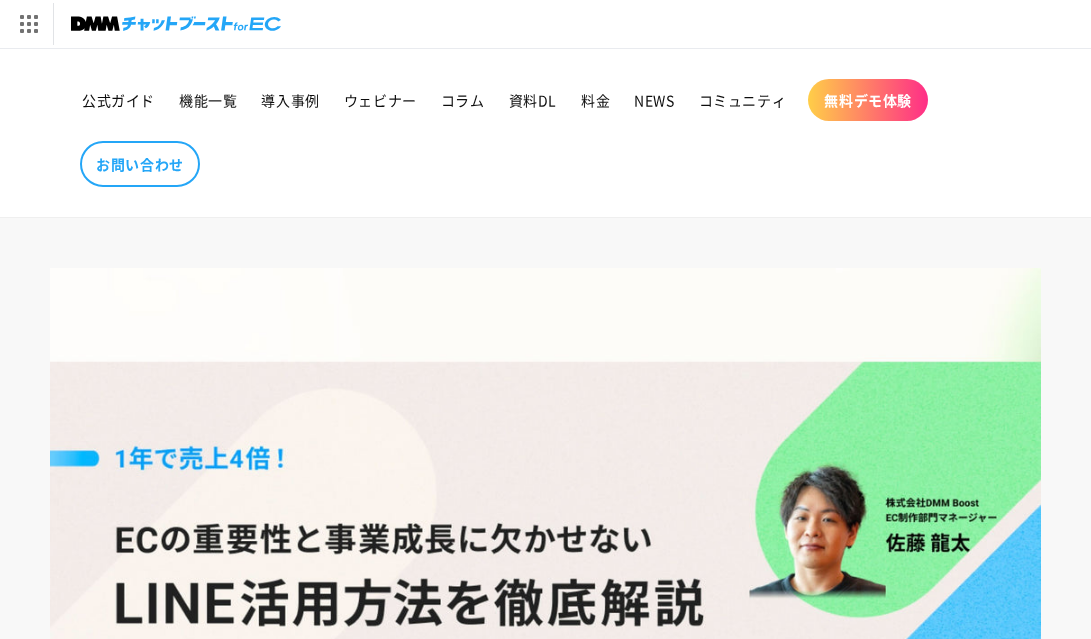 scroll, scrollTop: 0, scrollLeft: 0, axis: both 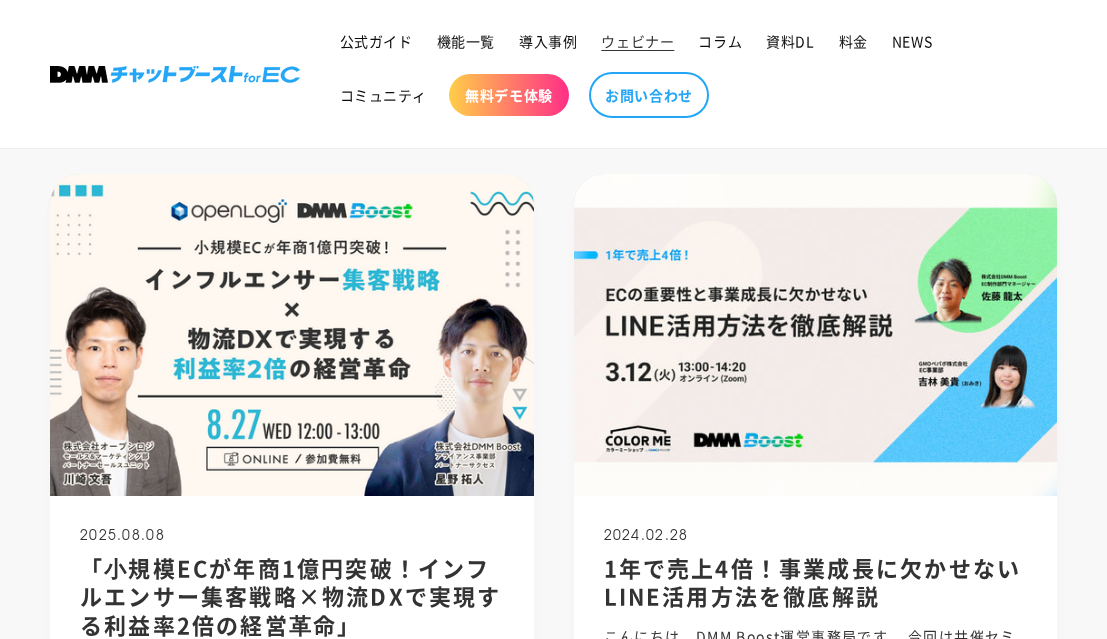 click on "2025.08.08
「⼩規模ECが年商1億円突破！インフルエンサー集客戦略×物流DXで実現する利益率2倍の経営⾰命」
【セミナー概要】
日時：2025年8月27日（水）12:00～13:00（オンライン開催）...
2024.02.28
1年で売上4倍！事業成長に欠かせないLINE活用方法を徹底解説
こんにちは。DMM Boost運営事務局です。
今回は共催セミナーのお知らせです。
ECサイト...
2023.07.03
アーカイブ配信 | 次世代マーケティング Conference
株式会社DMM Boost主催で6月に開催いたしました、カンファレンス「次世代マーケティング ...
2023.03.29" at bounding box center (553, 1087) 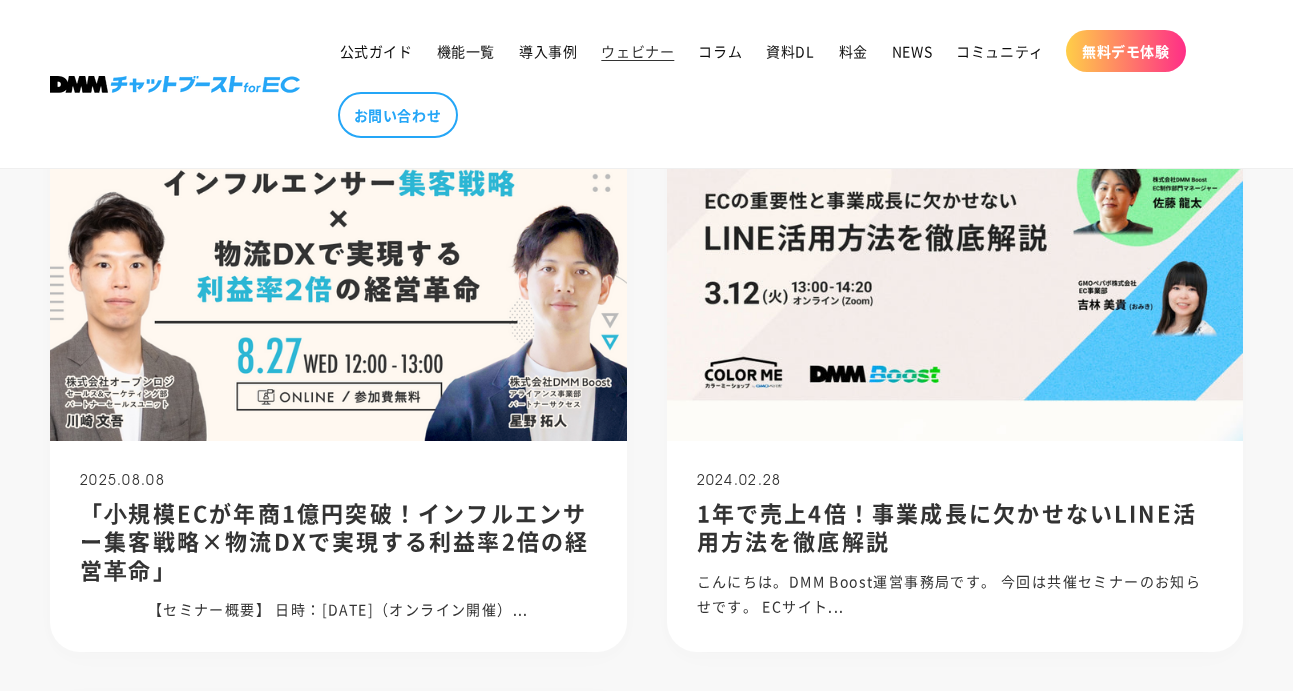 scroll, scrollTop: 464, scrollLeft: 0, axis: vertical 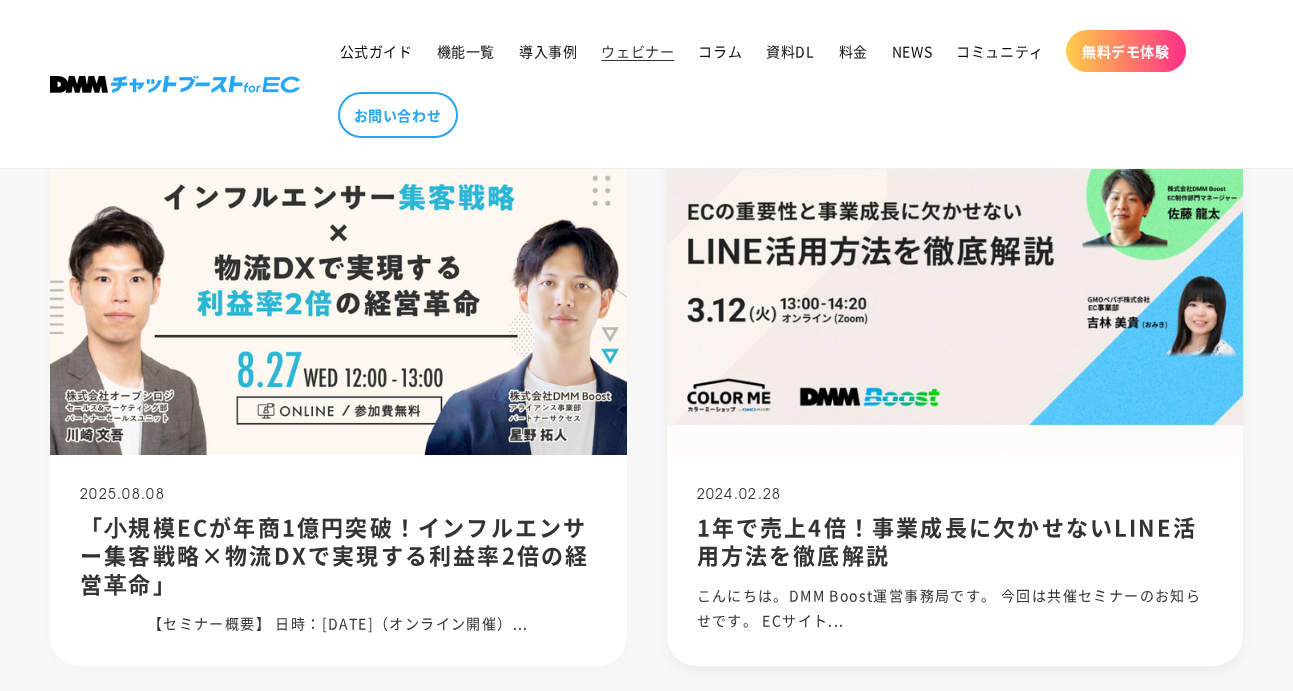 click at bounding box center [954, 262] 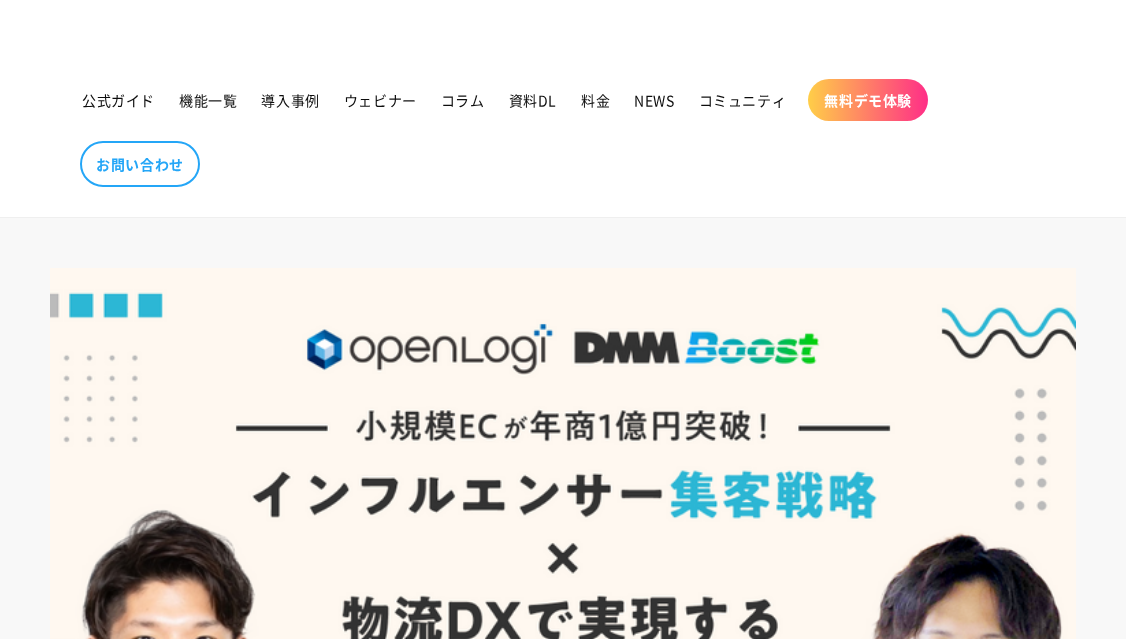 scroll, scrollTop: 0, scrollLeft: 0, axis: both 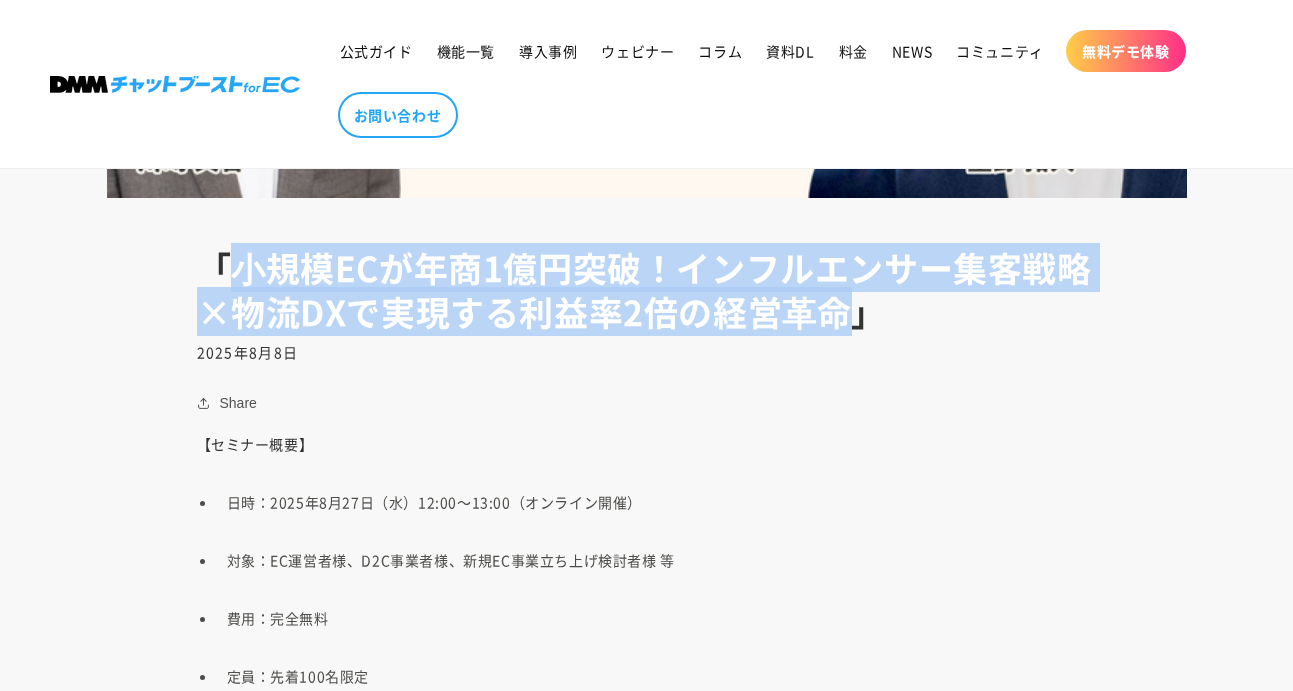 drag, startPoint x: 231, startPoint y: 280, endPoint x: 841, endPoint y: 325, distance: 611.6576 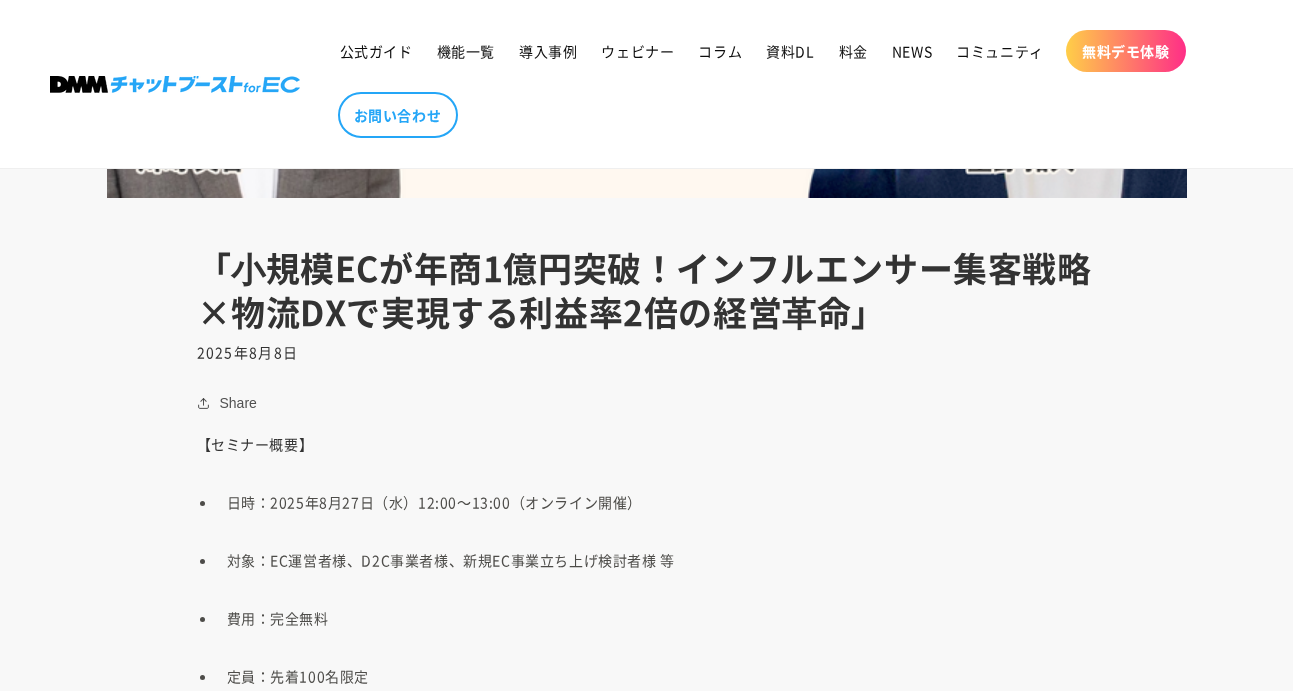 click on "Share
Share
https://chatboost-ec.dmm.com/blogs/webinar/%E8%A6%8F%E6%A8%A1ec%E3%81%8C%E5%B9%B4%E5%95%861%E5%84%84%E5%86%86%E7%AA%81%E7%A0%B4-%E3%82%A4%E3%83%B3%E3%83%95%E3%83%AB%E3%82%A8%E3%83%B3%E3%82%B5%E3%83%BC%E9%9B%86%E5%AE%A2%E6%88%A6%E7%95%A5-%E7%89%A9%E6%B5%81dx%E3%81%A7%E5%AE%9F%E7%8F%BE%E3%81%99%E3%82%8B%E5%88%A9%E7%9B%8A%E7%8E%872%E5%80%8D%E3%81%AE%E7%B5%8C%E5%96%B6-%E5%91%BD
リンク
共有を閉じる
リンクをコピー" at bounding box center (647, 403) 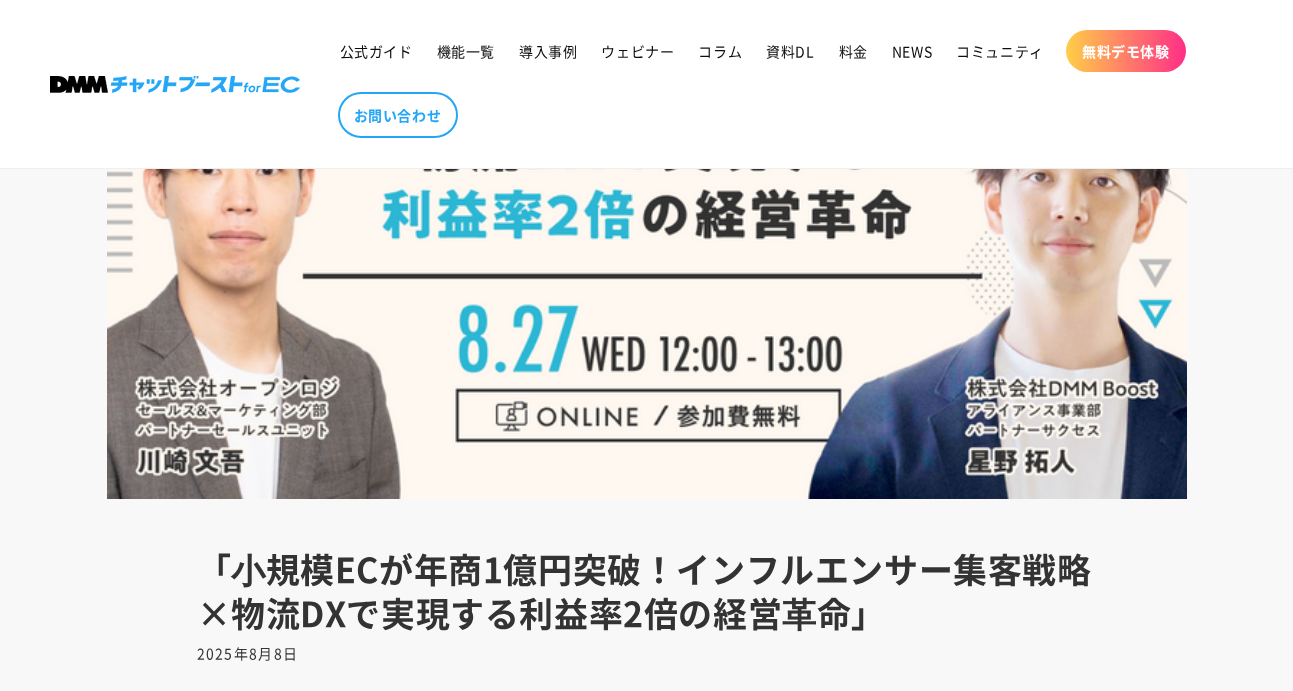 scroll, scrollTop: 0, scrollLeft: 0, axis: both 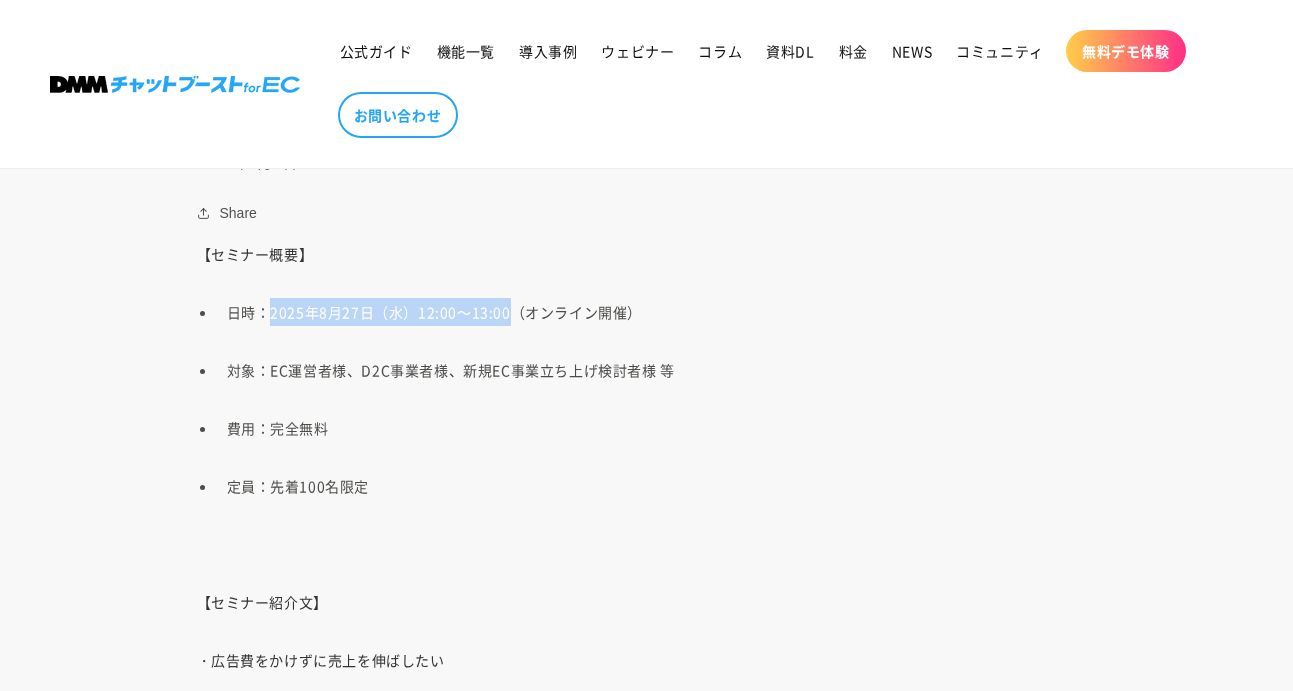 drag, startPoint x: 269, startPoint y: 314, endPoint x: 509, endPoint y: 314, distance: 240 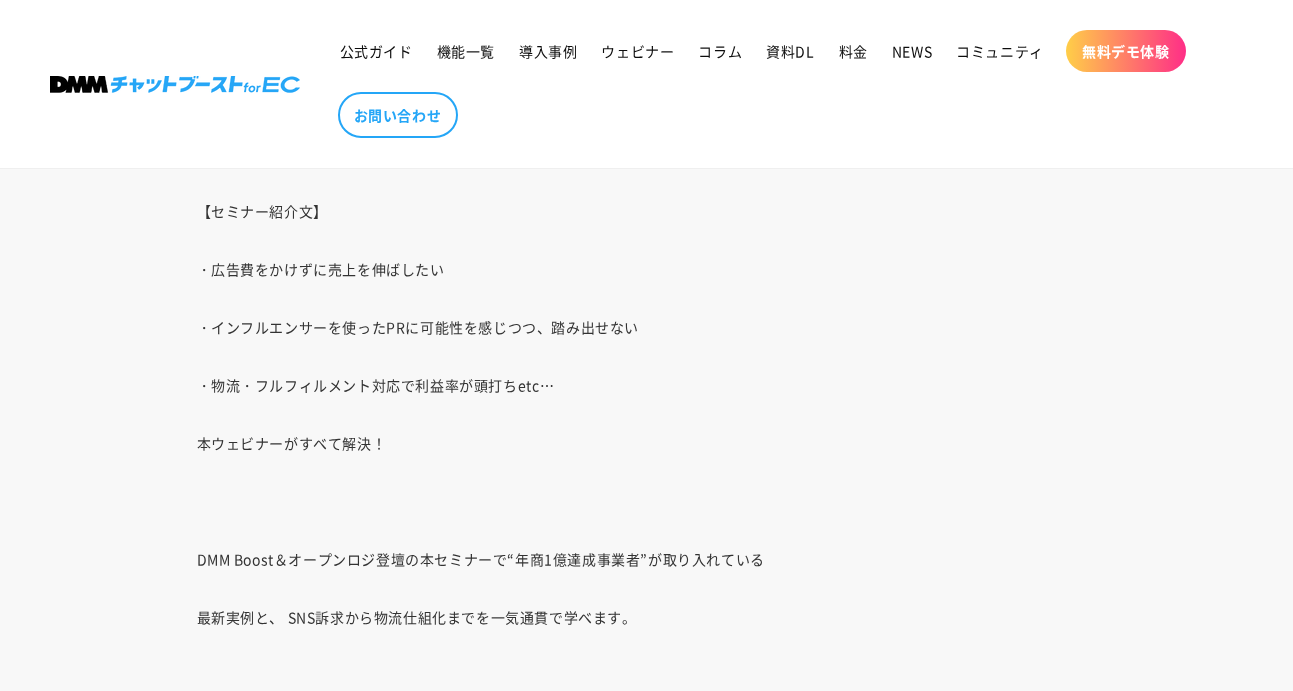 scroll, scrollTop: 1374, scrollLeft: 0, axis: vertical 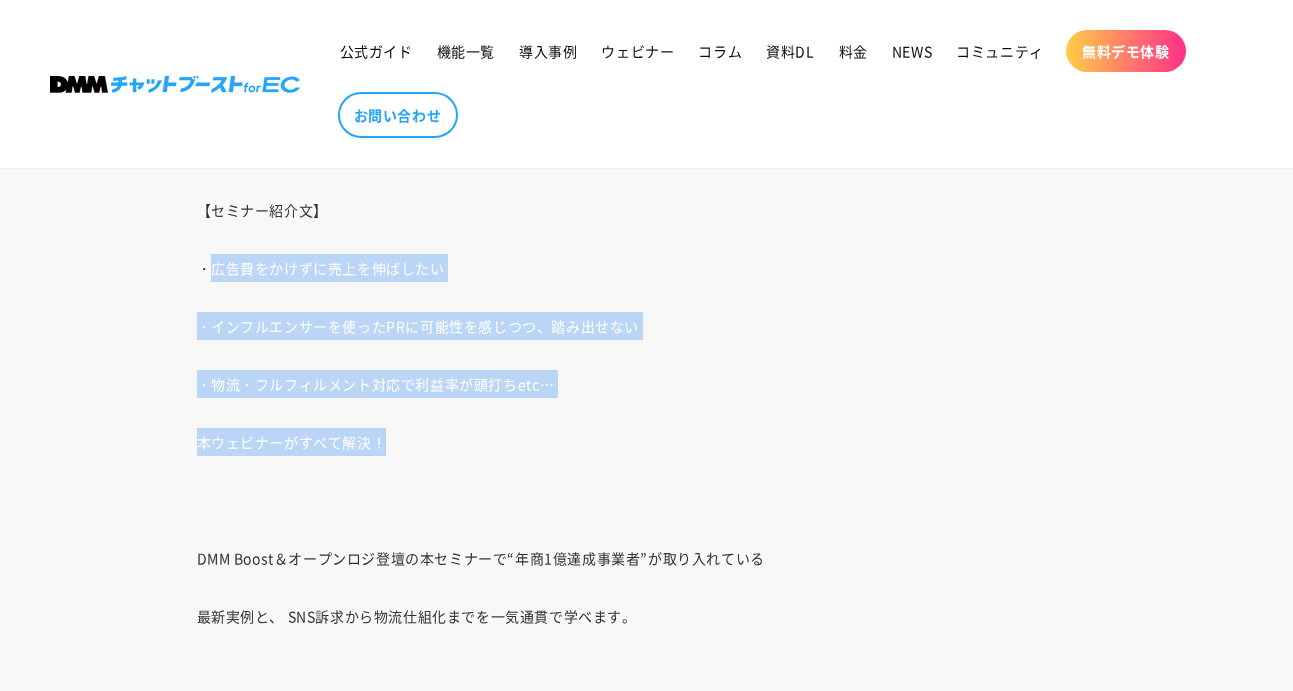 drag, startPoint x: 211, startPoint y: 266, endPoint x: 408, endPoint y: 434, distance: 258.90732 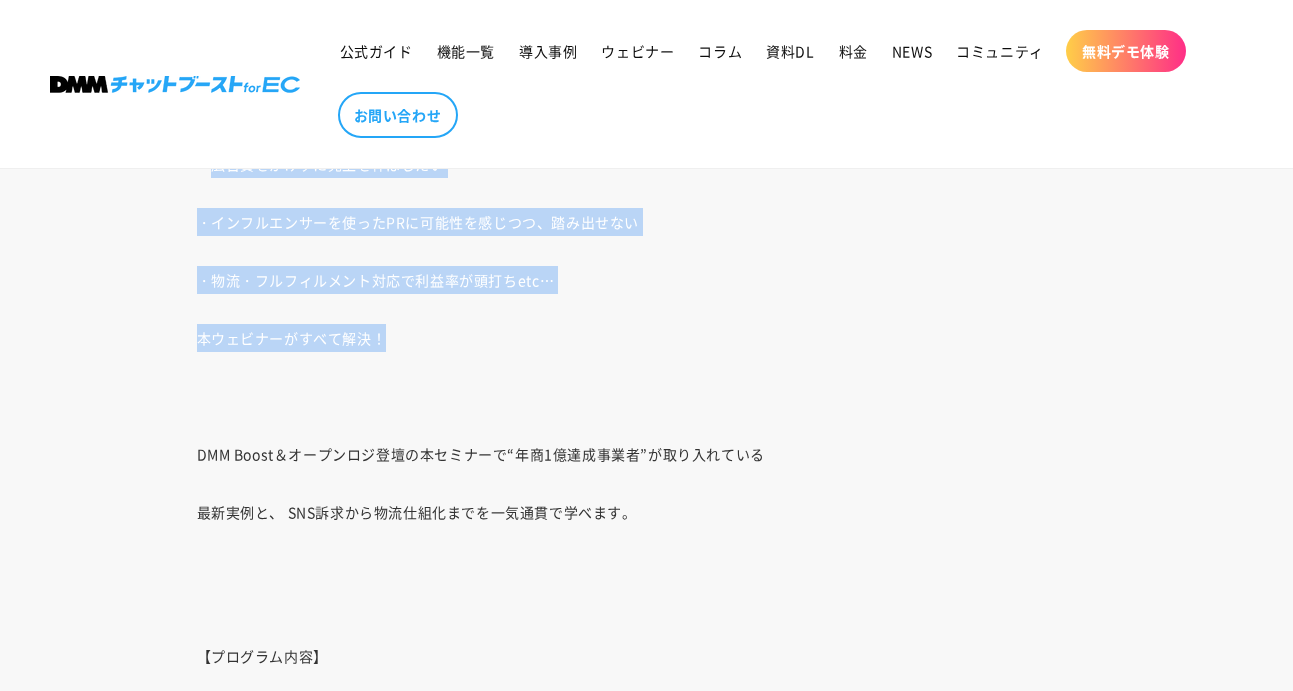 scroll, scrollTop: 1482, scrollLeft: 0, axis: vertical 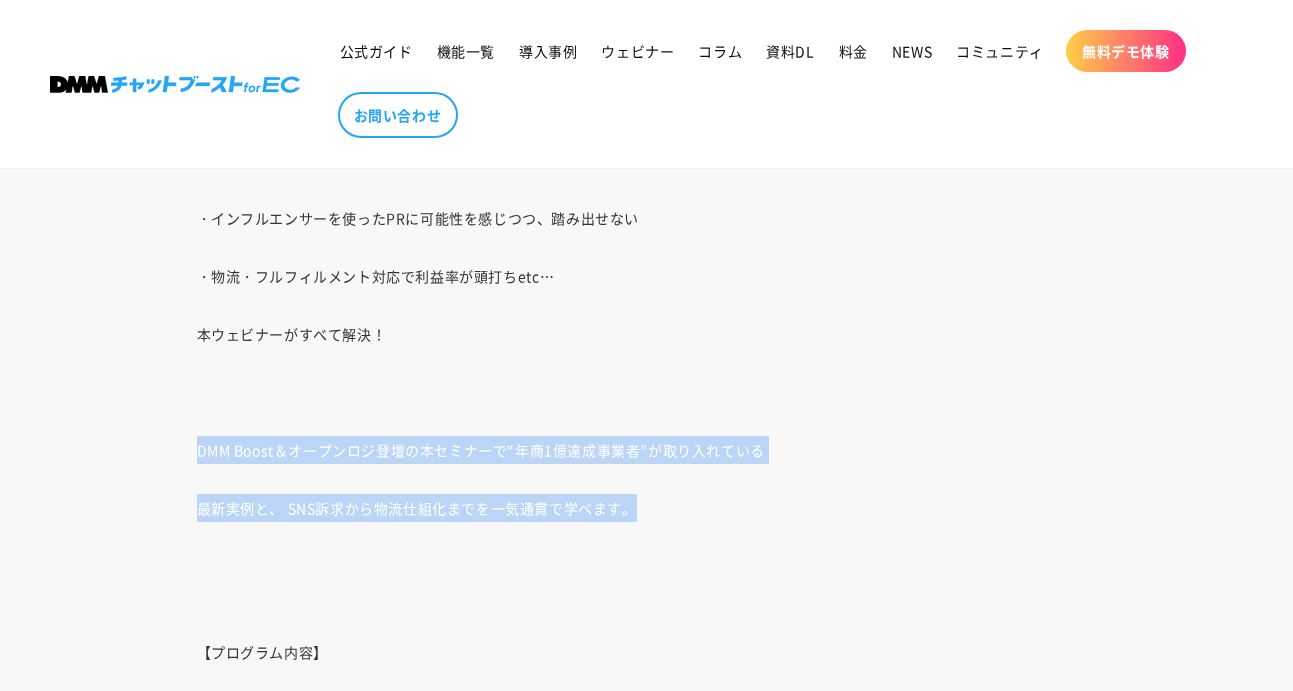 drag, startPoint x: 194, startPoint y: 443, endPoint x: 633, endPoint y: 513, distance: 444.54584 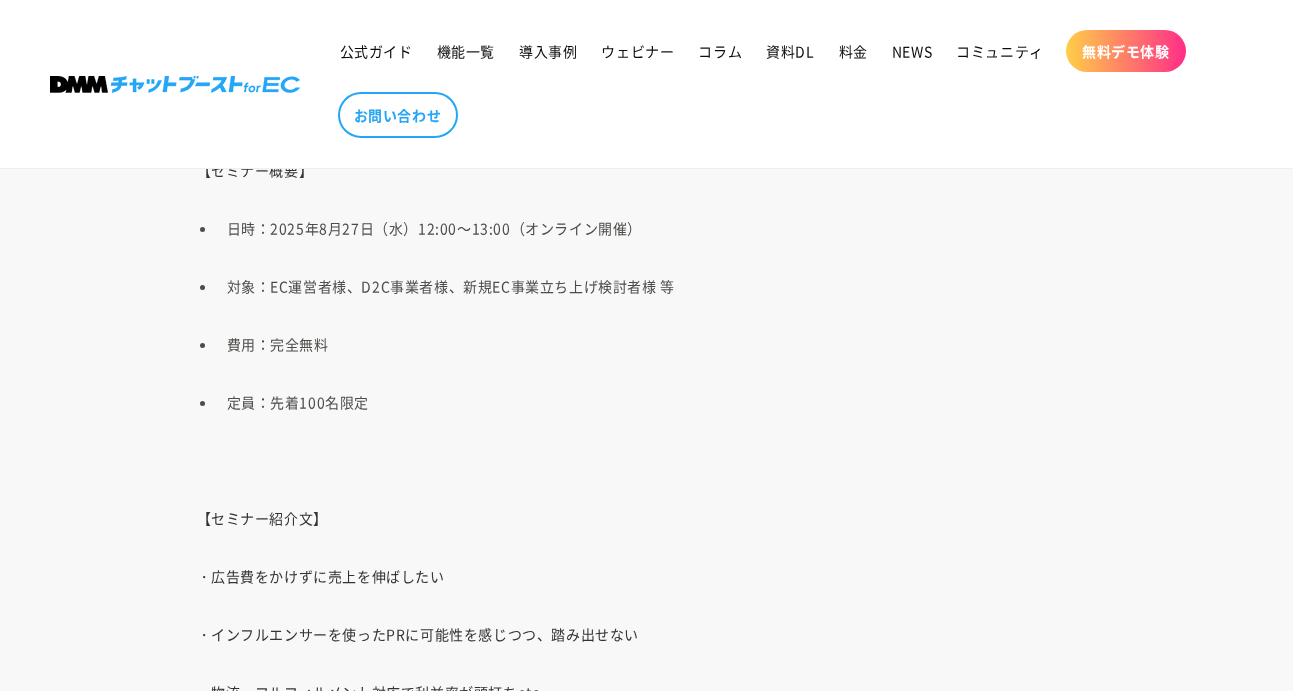 scroll, scrollTop: 1142, scrollLeft: 0, axis: vertical 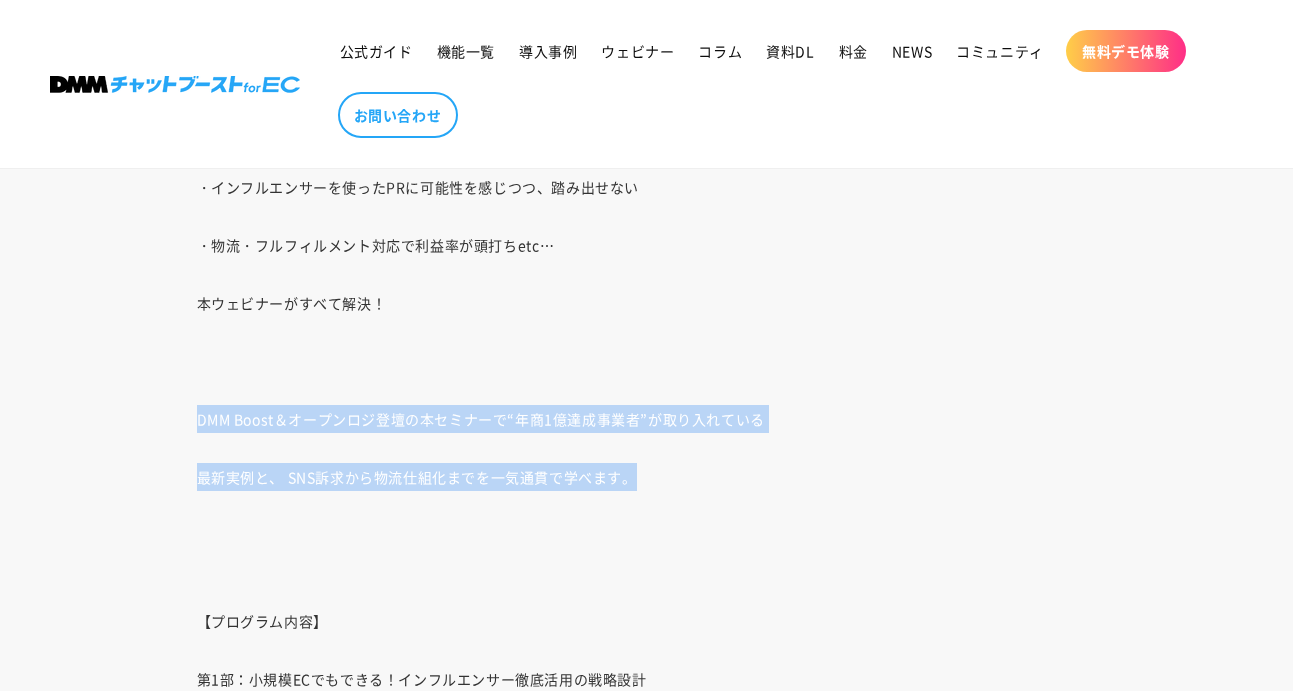 click on "DMM Boost＆オープンロジ登壇の本セミナーで“年商1億達成事業者”が取り入れている" at bounding box center [481, 419] 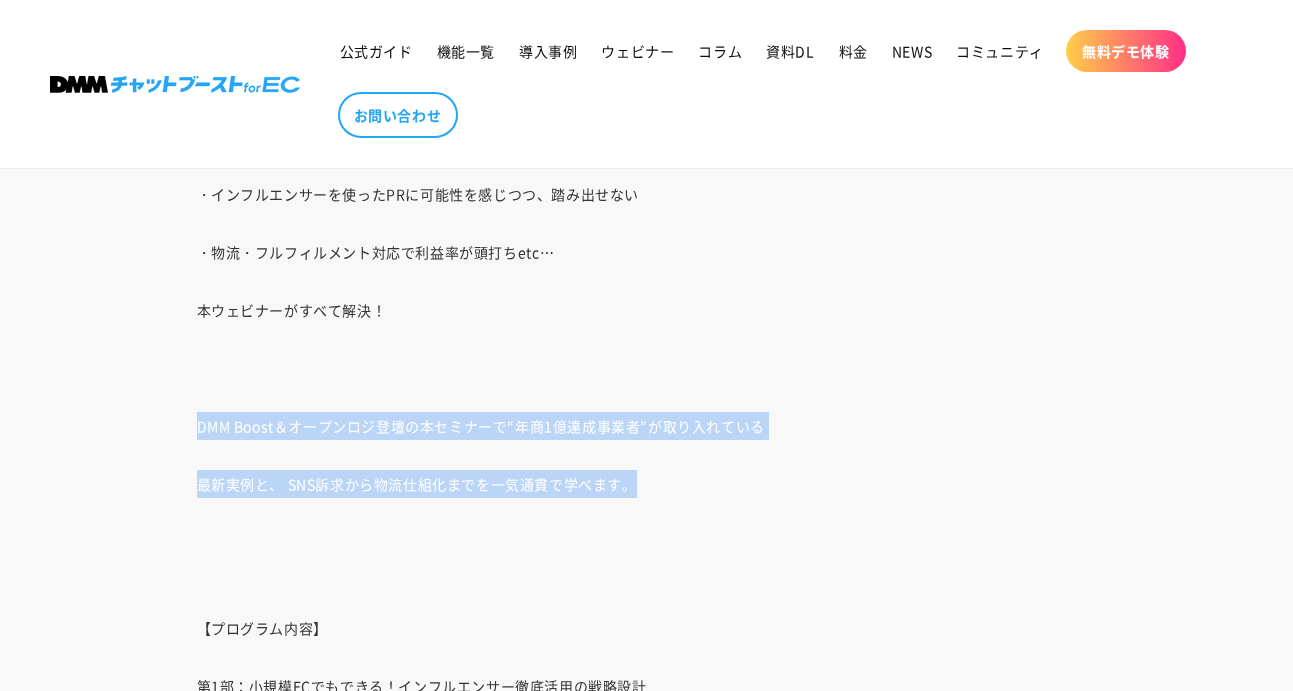 scroll, scrollTop: 1502, scrollLeft: 0, axis: vertical 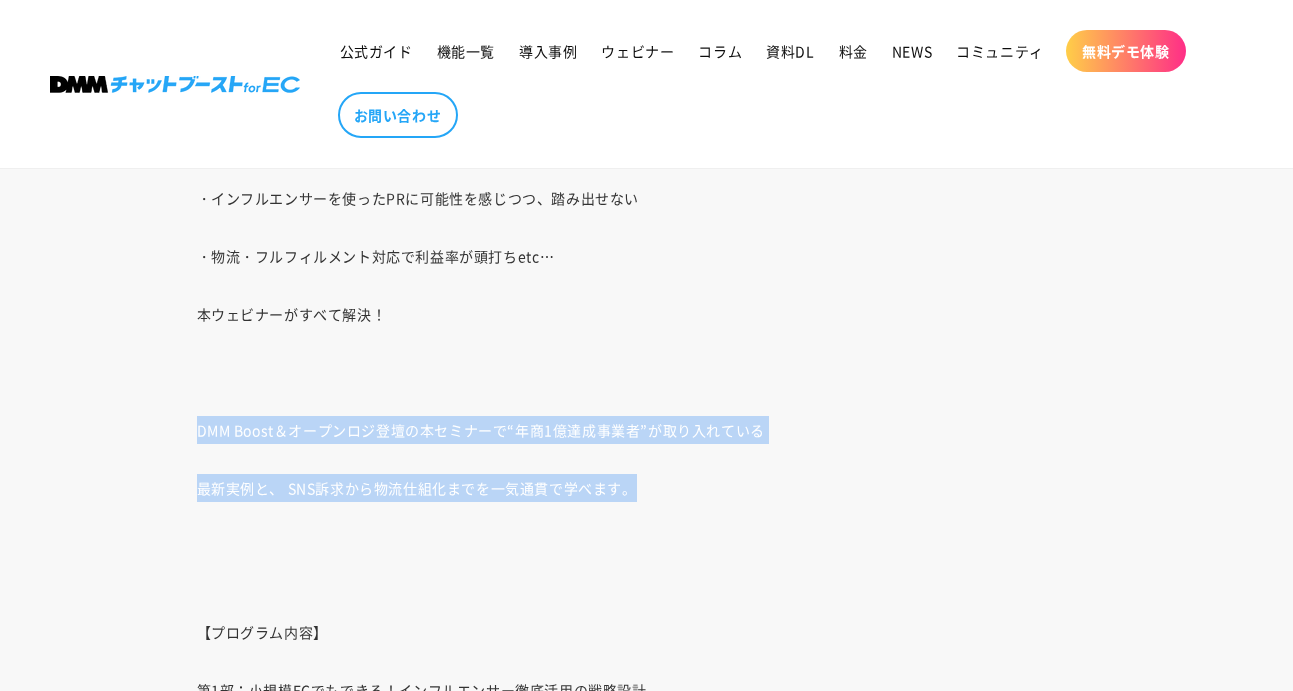 click on "最新実例と、 SNS訴求から物流仕組化までを一気通貫で学べます。" at bounding box center [417, 488] 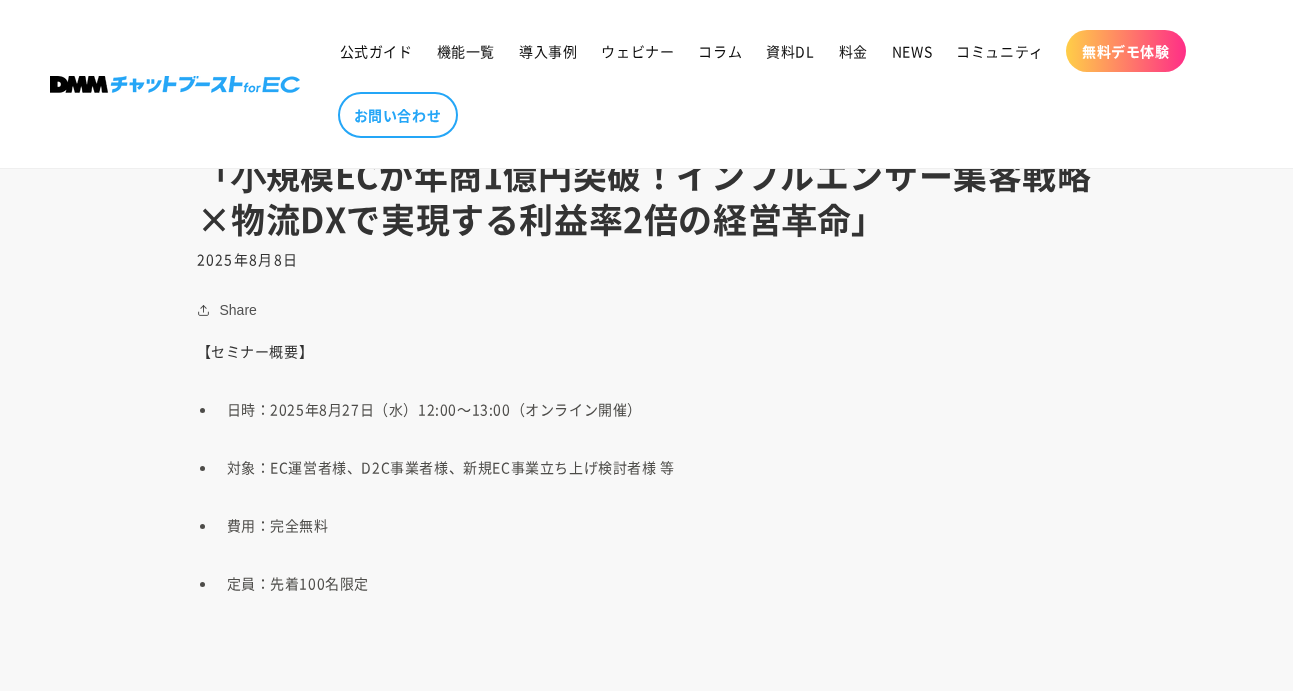 scroll, scrollTop: 815, scrollLeft: 0, axis: vertical 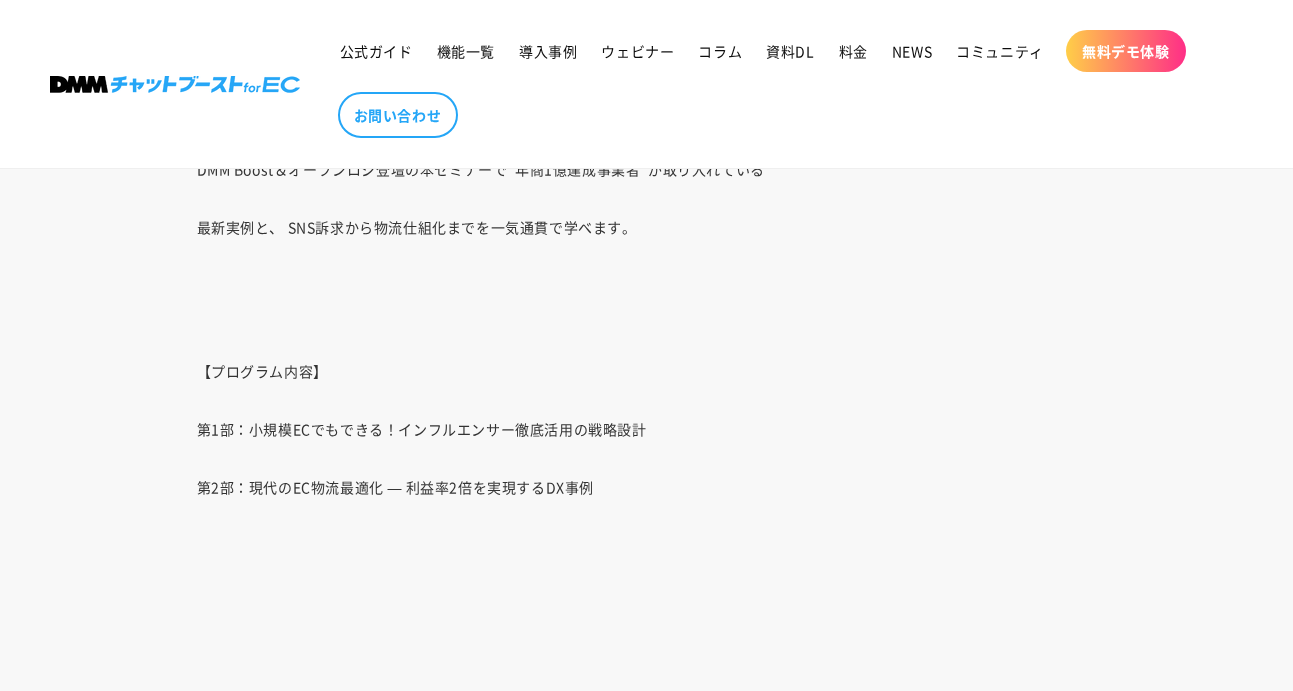 click on "第1部：小規模ECでもできる！インフルエンサー徹底活用の戦略設計" at bounding box center (422, 429) 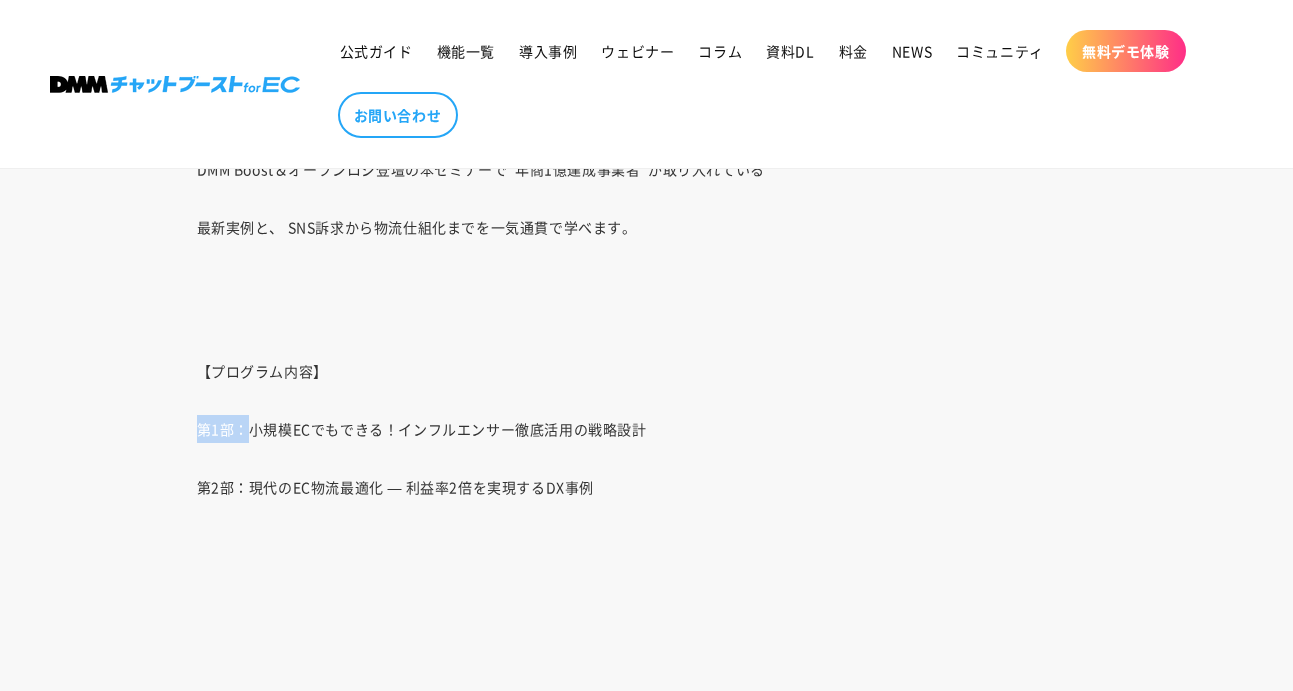 drag, startPoint x: 249, startPoint y: 429, endPoint x: 691, endPoint y: 411, distance: 442.36636 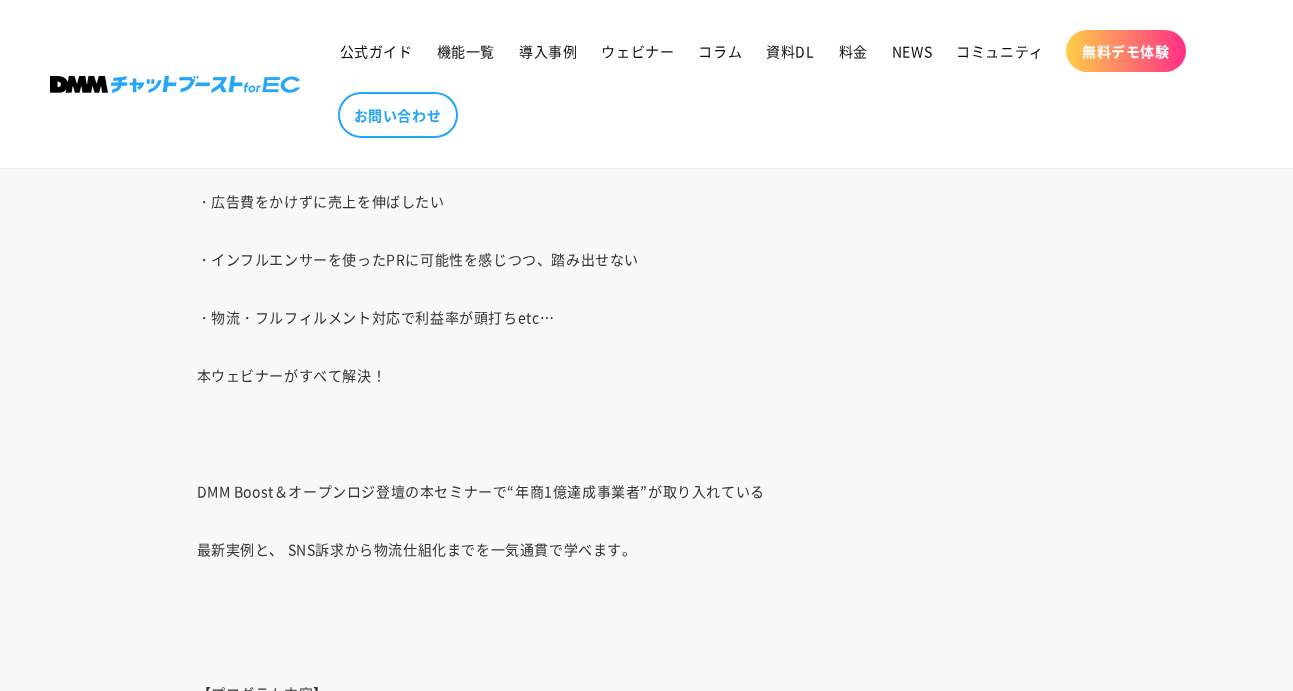 scroll, scrollTop: 1470, scrollLeft: 0, axis: vertical 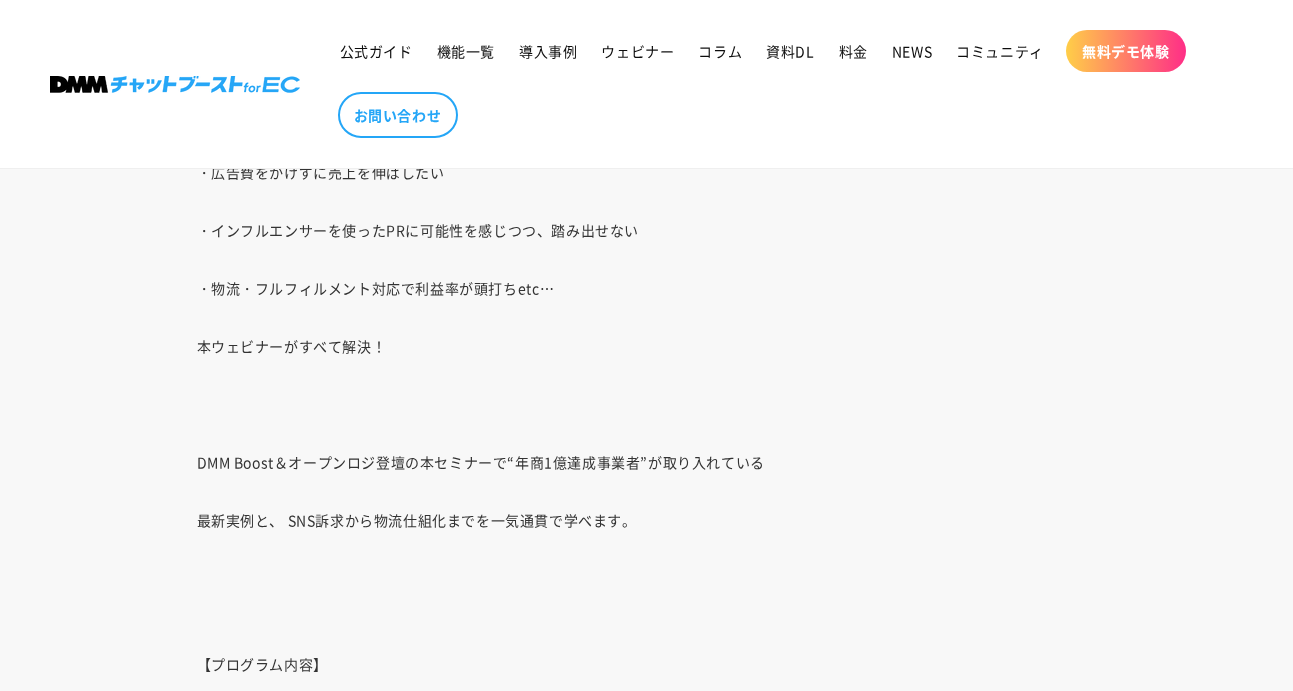 click on "DMM Boost＆オープンロジ登壇の本セミナーで“年商1億達成事業者”が取り入れている" at bounding box center (481, 462) 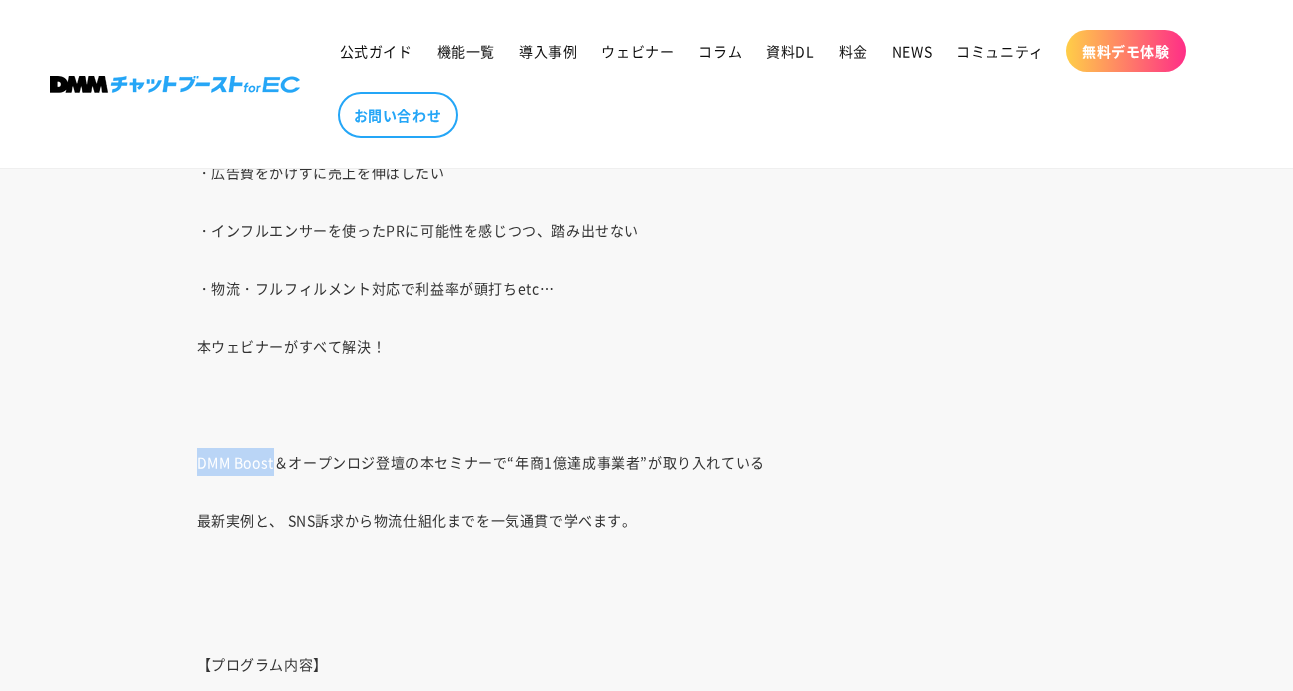 drag, startPoint x: 276, startPoint y: 464, endPoint x: 162, endPoint y: 464, distance: 114 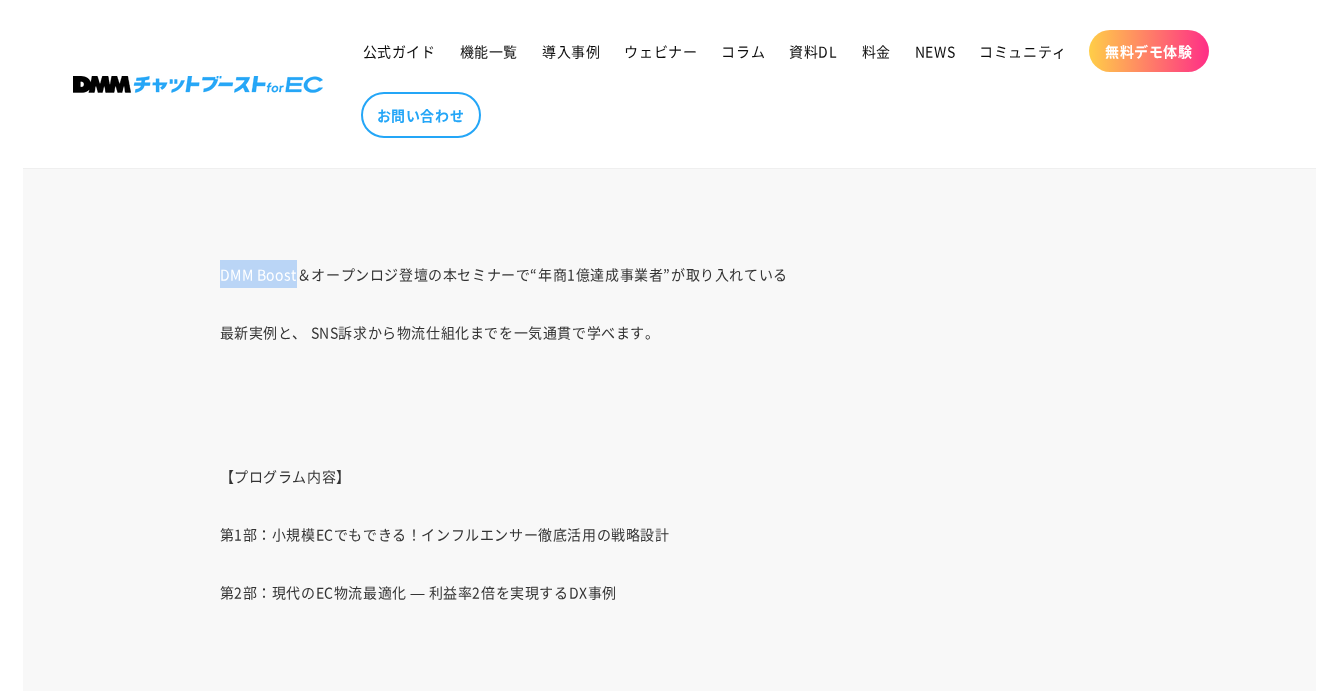 scroll, scrollTop: 1637, scrollLeft: 0, axis: vertical 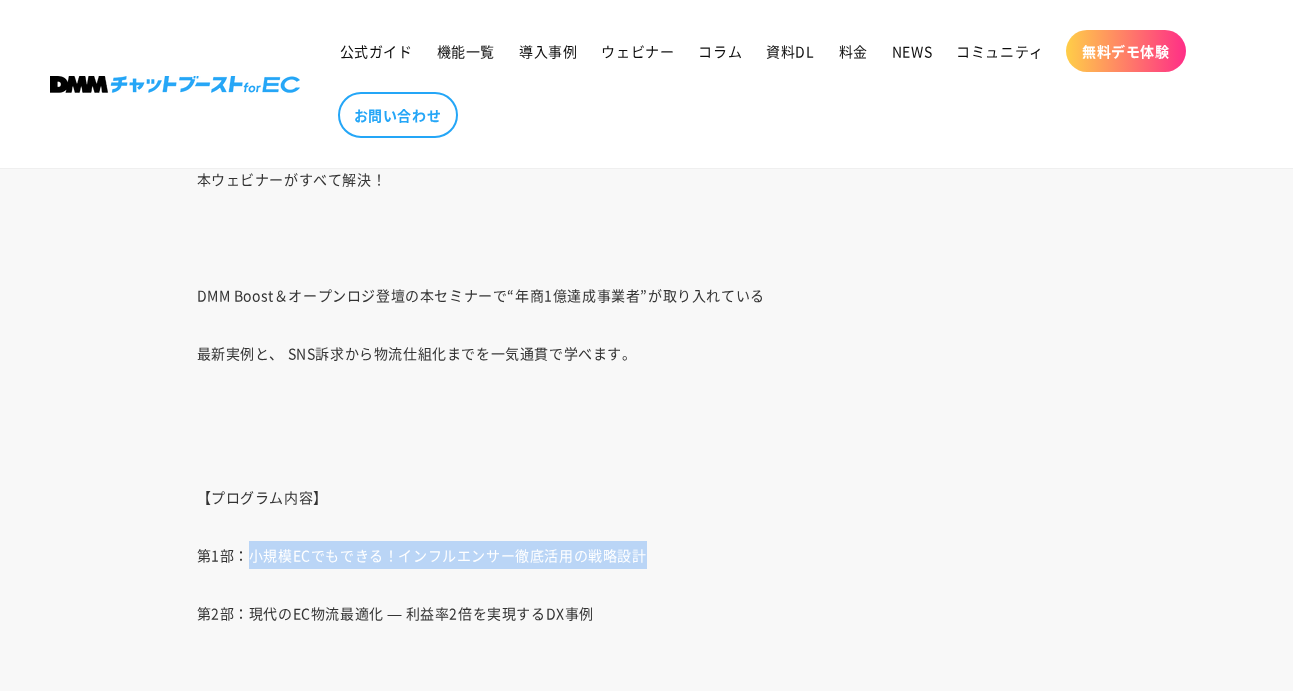 drag, startPoint x: 252, startPoint y: 553, endPoint x: 714, endPoint y: 550, distance: 462.00974 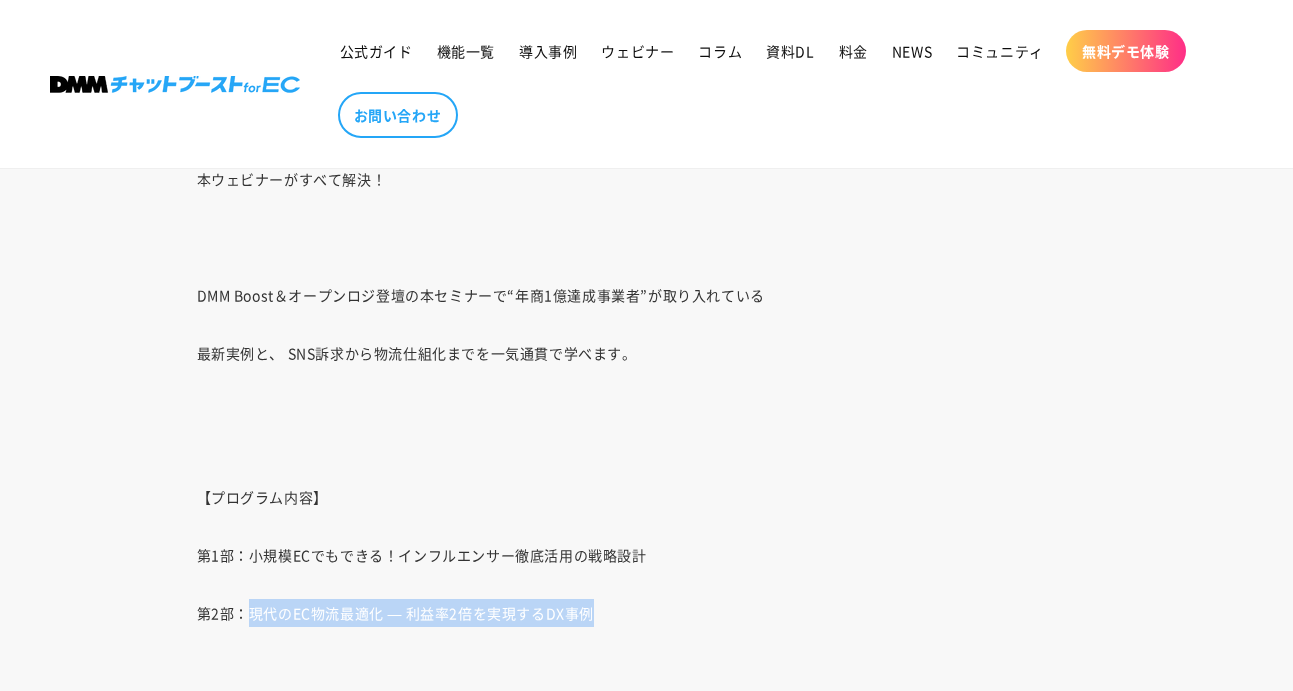 drag, startPoint x: 251, startPoint y: 616, endPoint x: 617, endPoint y: 616, distance: 366 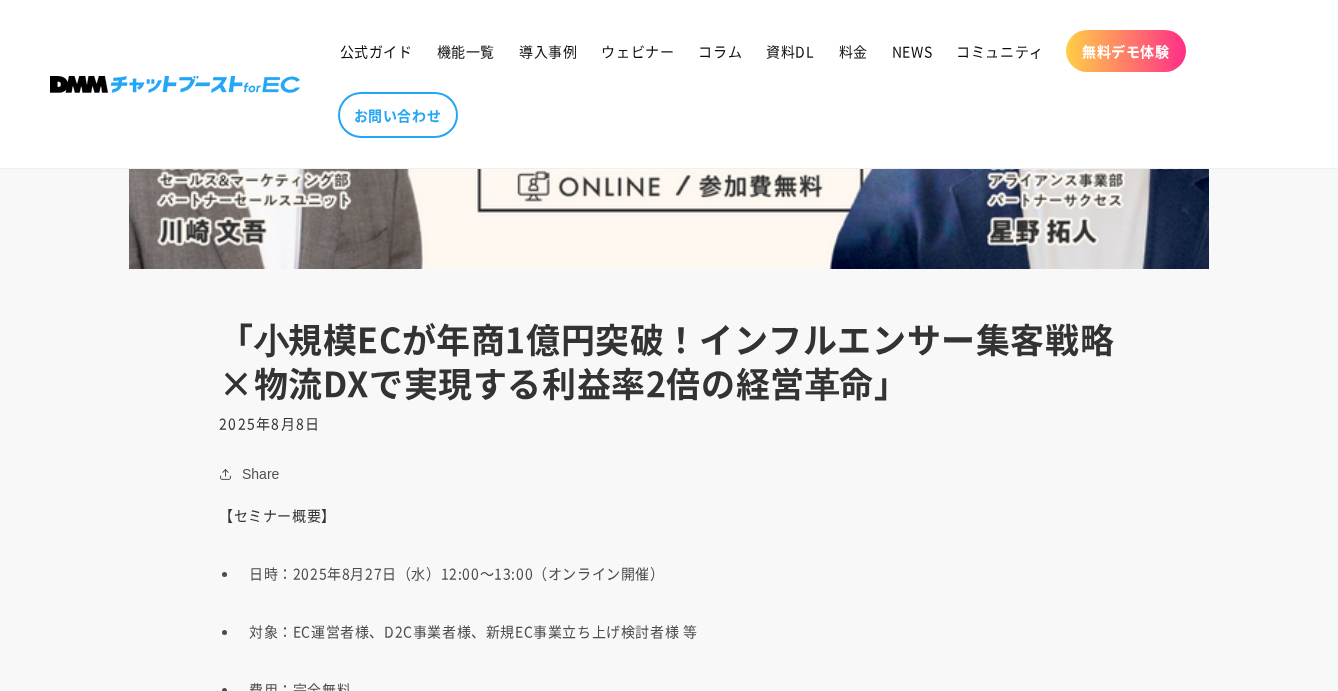 scroll, scrollTop: 720, scrollLeft: 0, axis: vertical 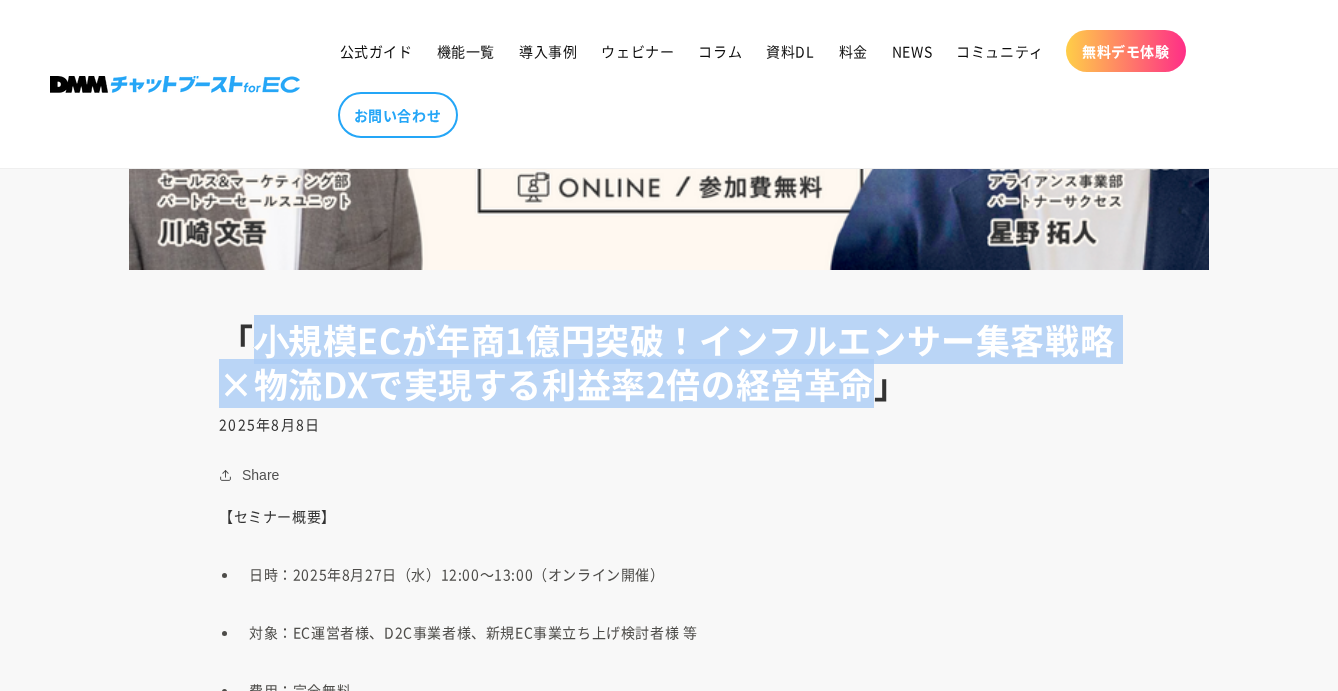 drag, startPoint x: 267, startPoint y: 342, endPoint x: 857, endPoint y: 382, distance: 591.3544 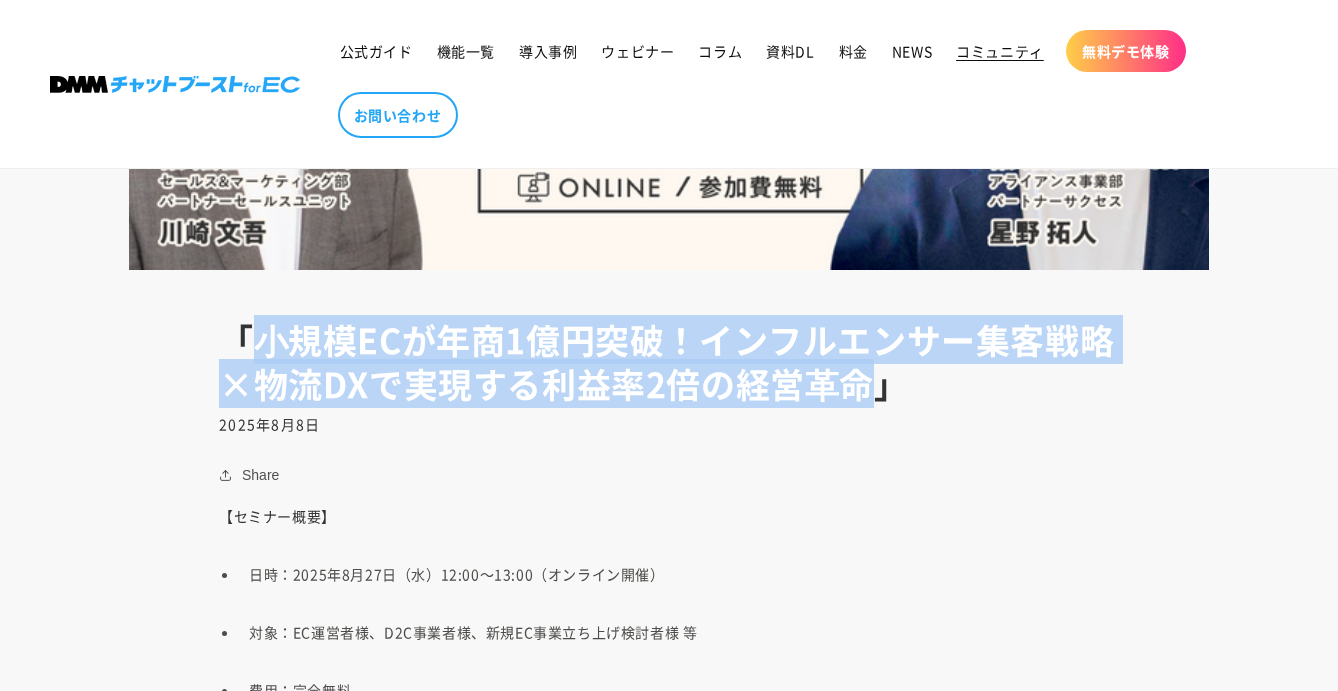 copy on "⼩規模ECが年商1億円突破！インフルエンサー集客戦略×物流DXで実現する利益率2倍の経営⾰命" 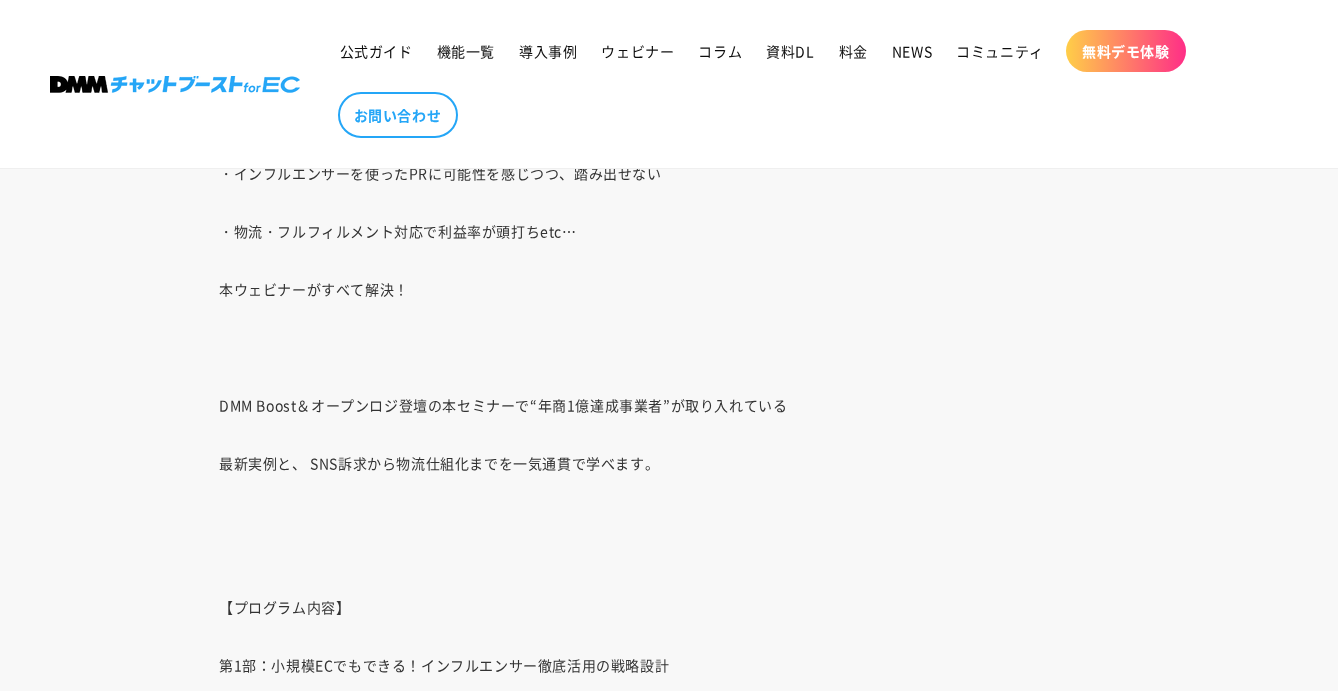 scroll, scrollTop: 1553, scrollLeft: 0, axis: vertical 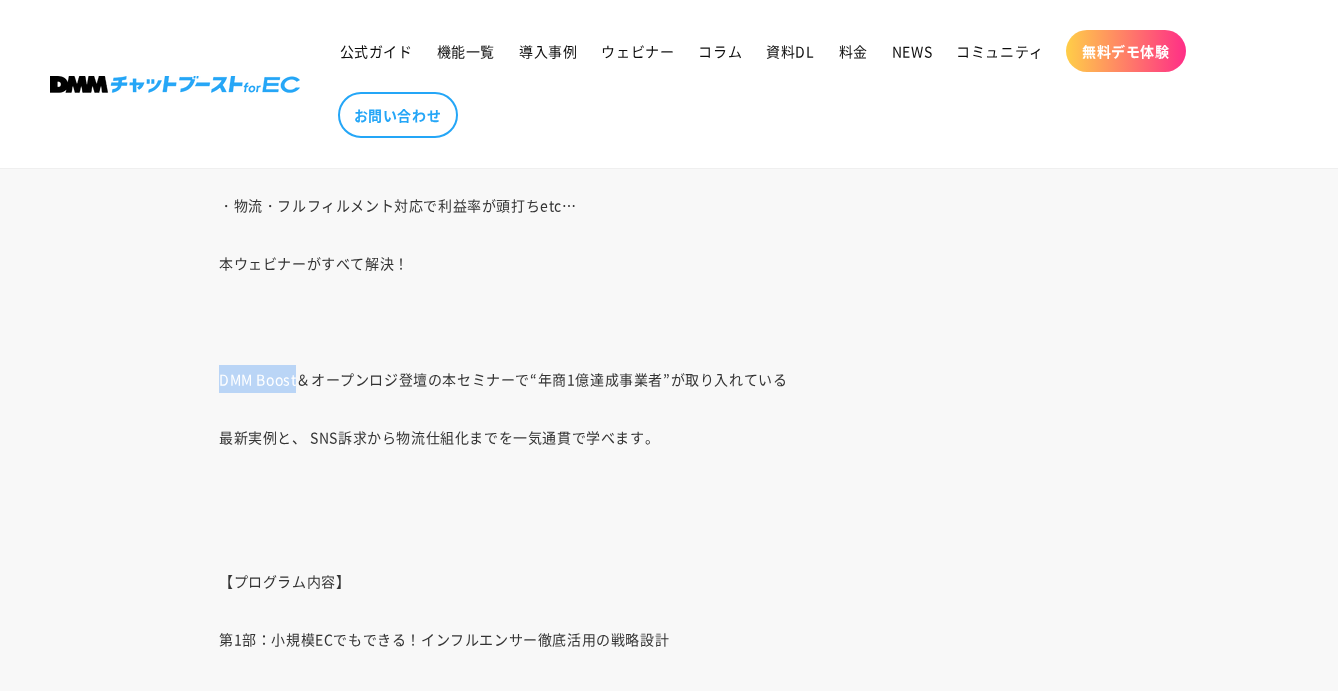 drag, startPoint x: 299, startPoint y: 379, endPoint x: 215, endPoint y: 379, distance: 84 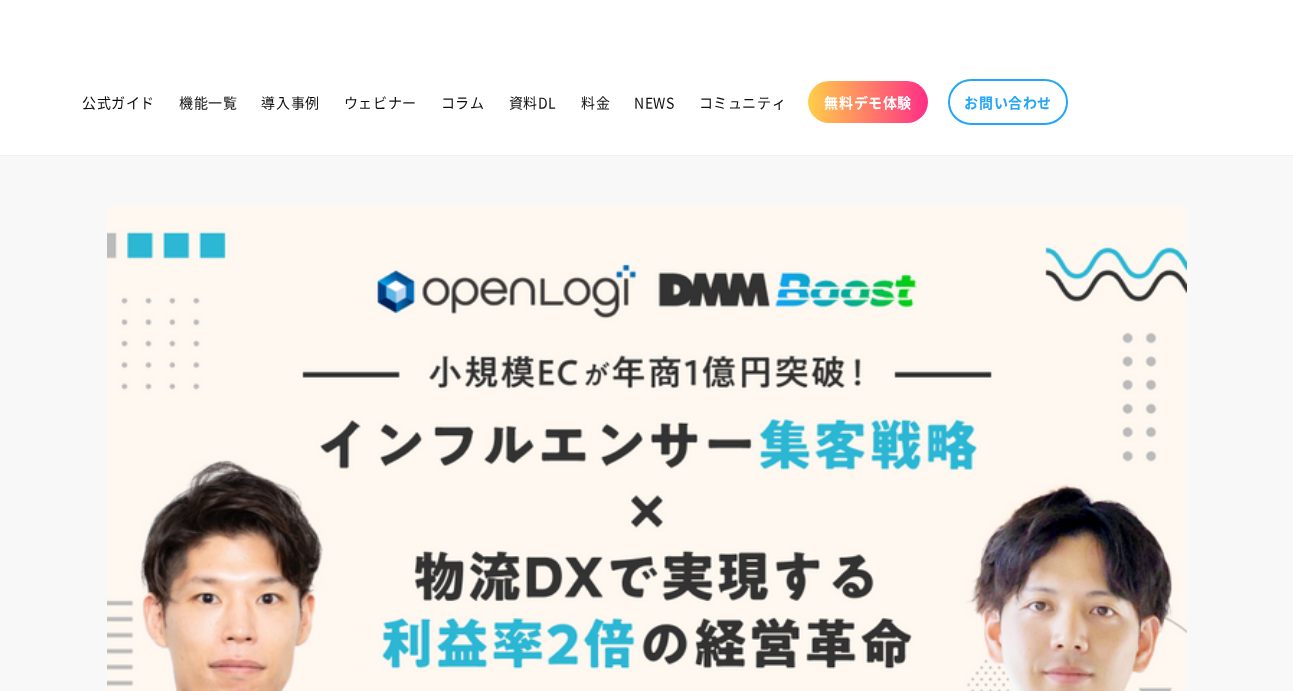 scroll, scrollTop: 0, scrollLeft: 0, axis: both 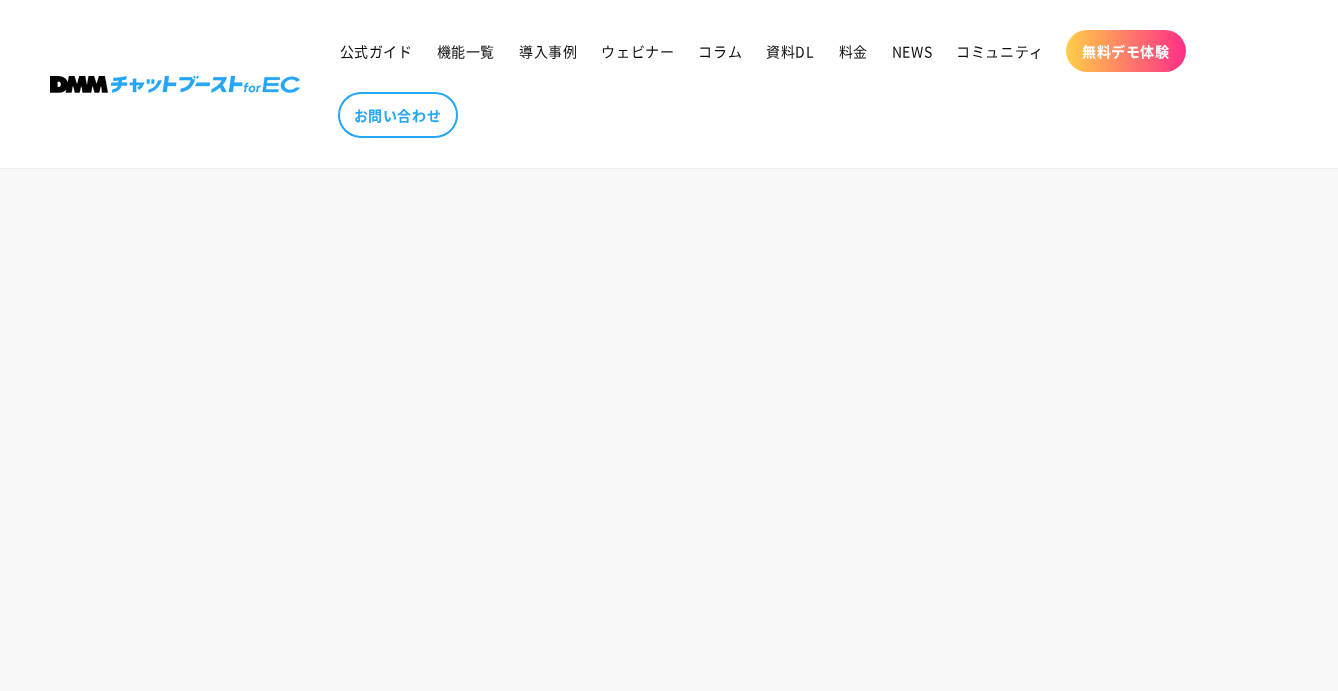 click on "「⼩規模ECが年商1億円突破！インフルエンサー集客戦略×物流DXで実現する利益率2倍の経営⾰命」 2025年8月8日
Share
Share
https://chatboost-ec.dmm.com/blogs/webinar/%E8%A6%8F%E6%A8%A1ec%E3%81%8C%E5%B9%B4%E5%95%861%E5%84%84%E5%86%86%E7%AA%81%E7%A0%B4-%E3%82%A4%E3%83%B3%E3%83%95%E3%83%AB%E3%82%A8%E3%83%B3%E3%82%B5%E3%83%BC%E9%9B%86%E5%AE%A2%E6%88%A6%E7%95%A5-%E7%89%A9%E6%B5%81dx%E3%81%A7%E5%AE%9F%E7%8F%BE%E3%81%99%E3%82%8B%E5%88%A9%E7%9B%8A%E7%8E%872%E5%80%8D%E3%81%AE%E7%B5%8C%E5%96%B6-%E5%91%BD
リンク" at bounding box center [669, -491] 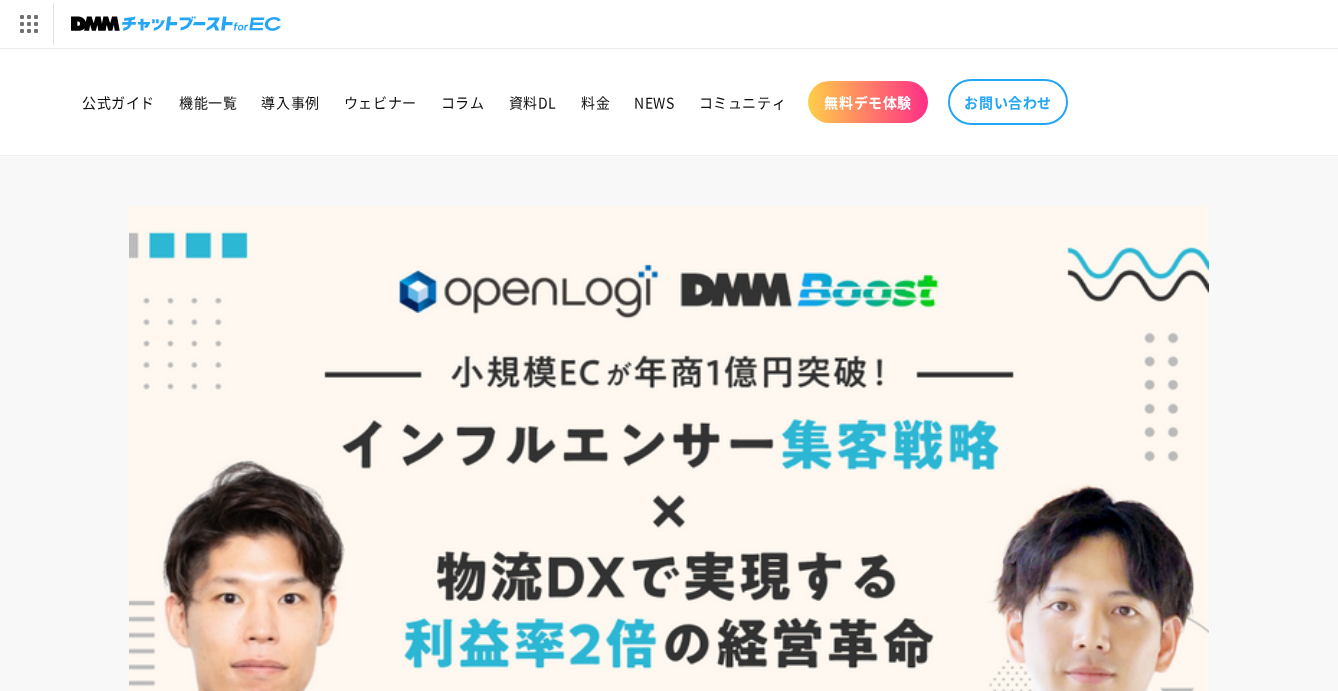 scroll, scrollTop: 0, scrollLeft: 0, axis: both 